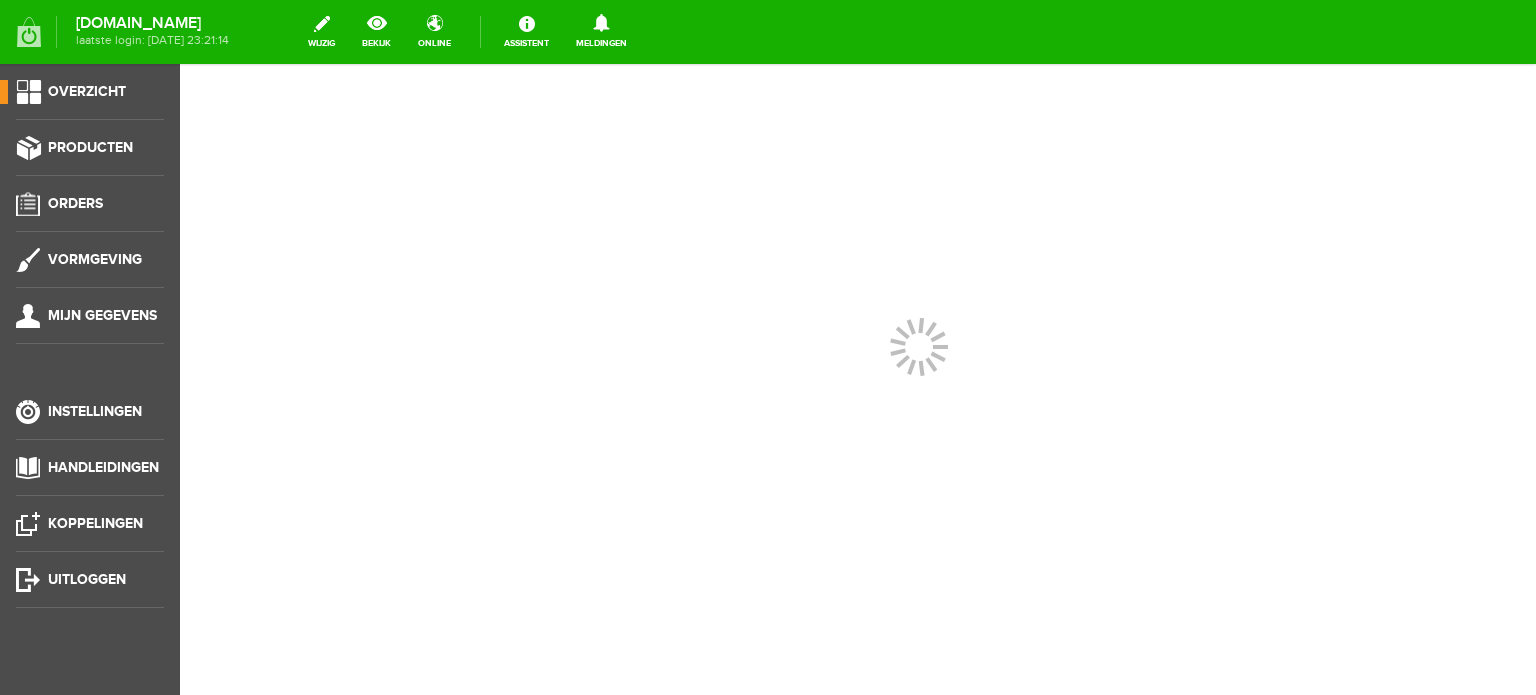 scroll, scrollTop: 0, scrollLeft: 0, axis: both 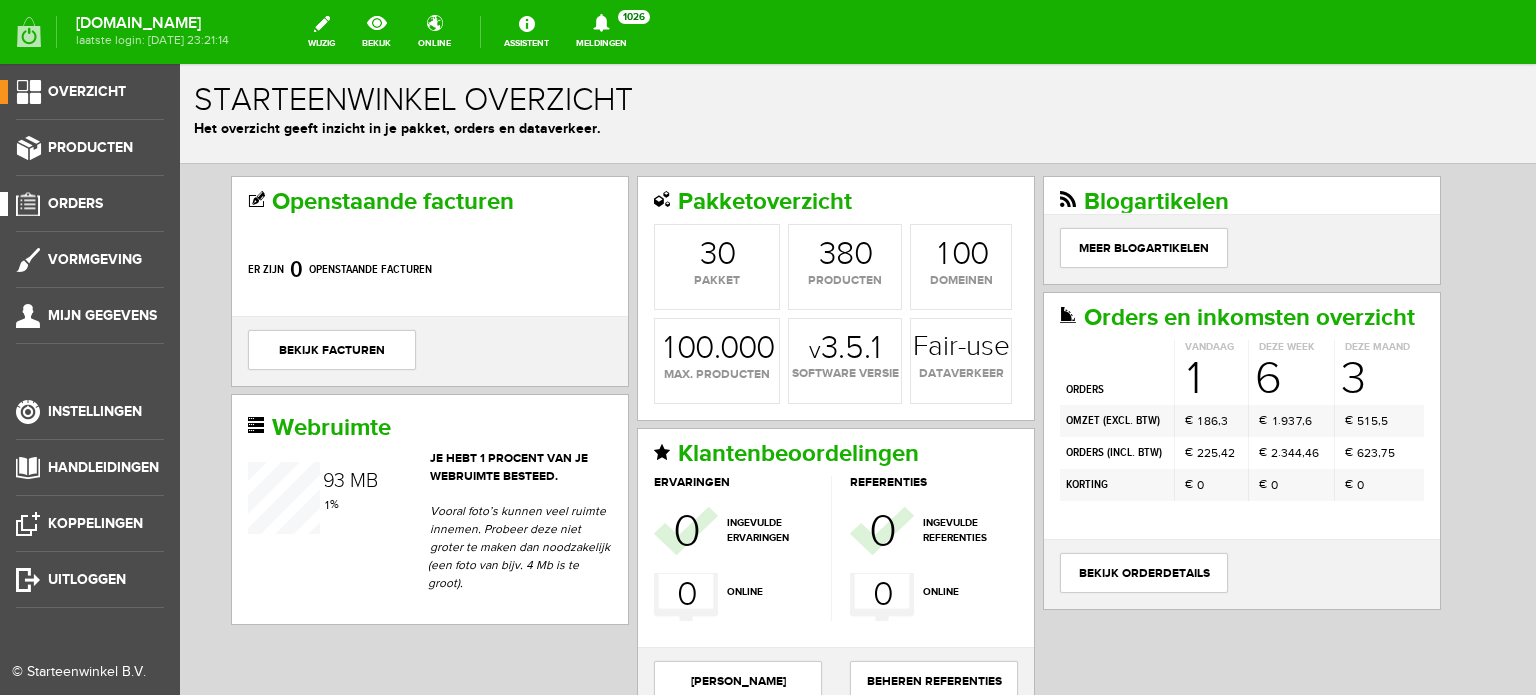 click on "Orders" at bounding box center [75, 203] 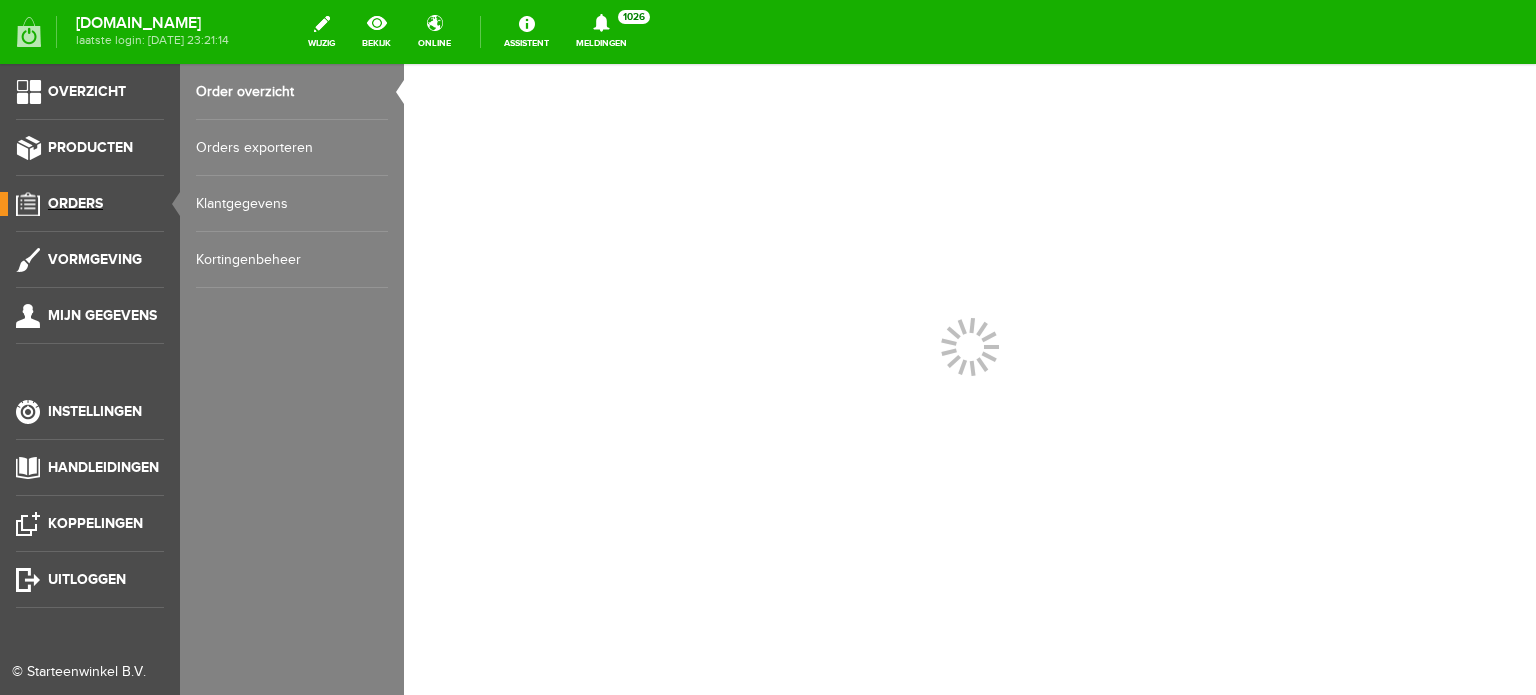 scroll, scrollTop: 0, scrollLeft: 0, axis: both 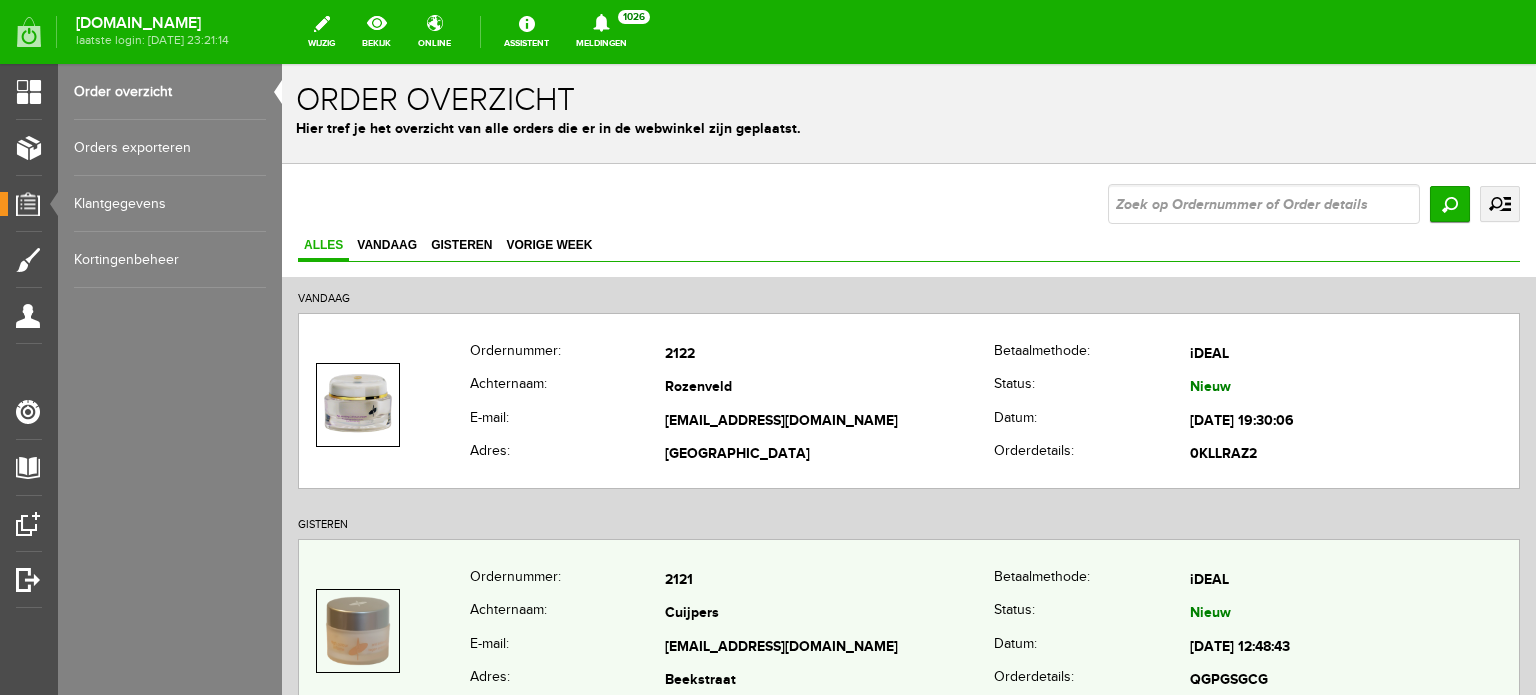 click on "Cuijpers" at bounding box center [829, 615] 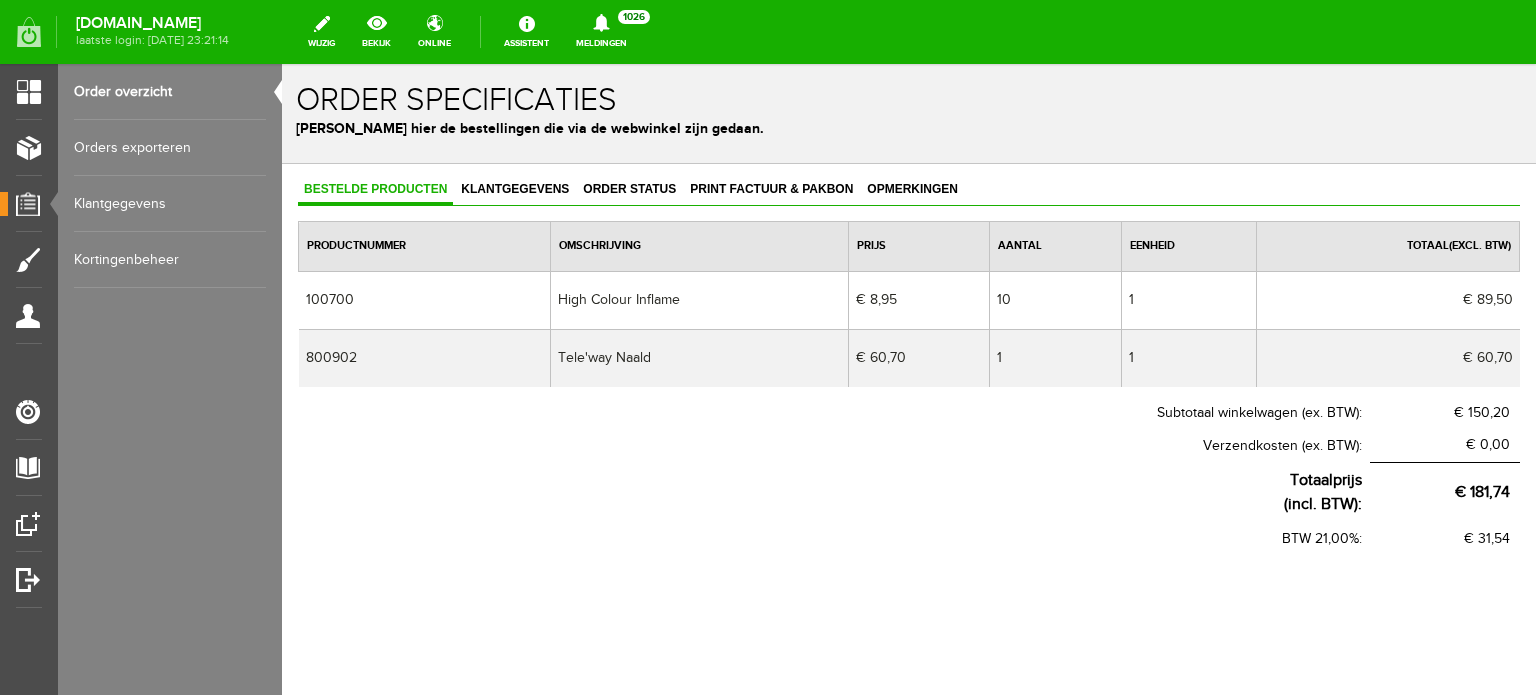scroll, scrollTop: 0, scrollLeft: 0, axis: both 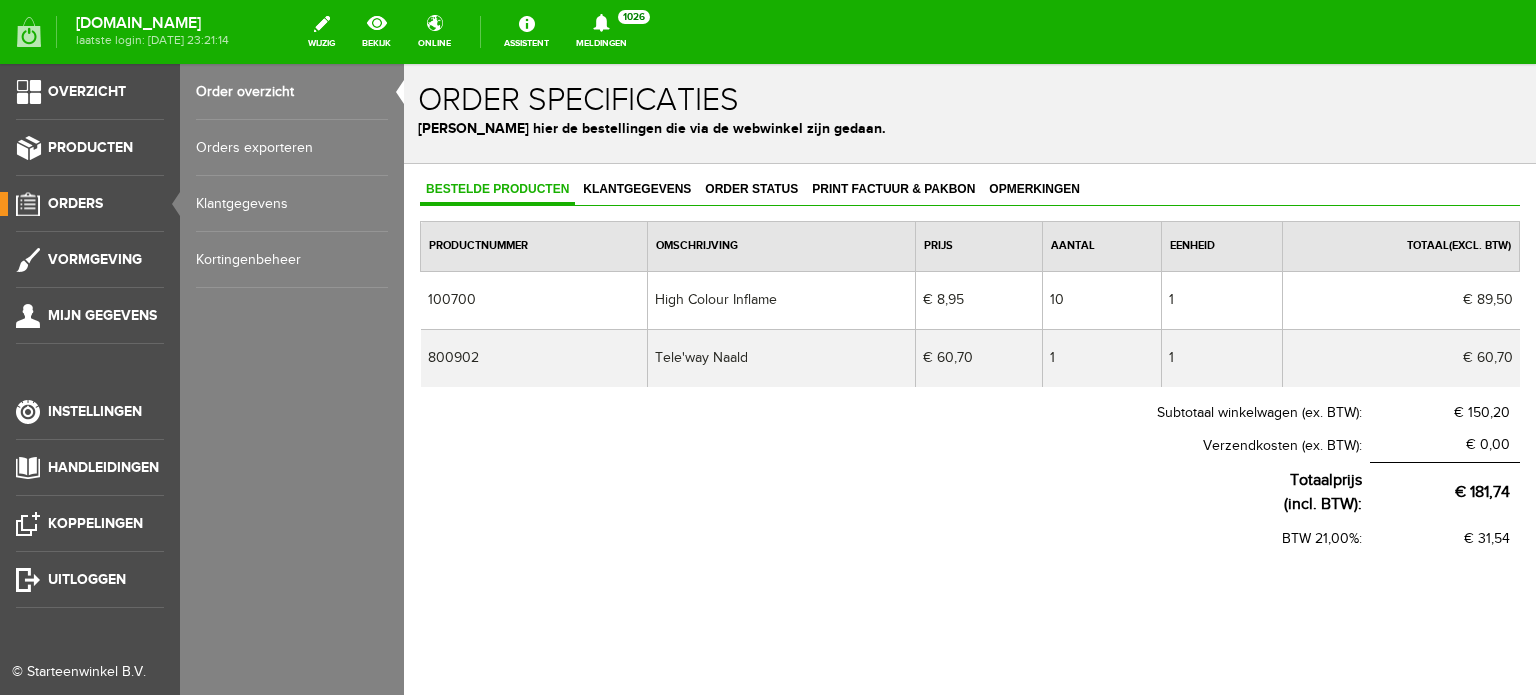 click on "Orders" at bounding box center [75, 203] 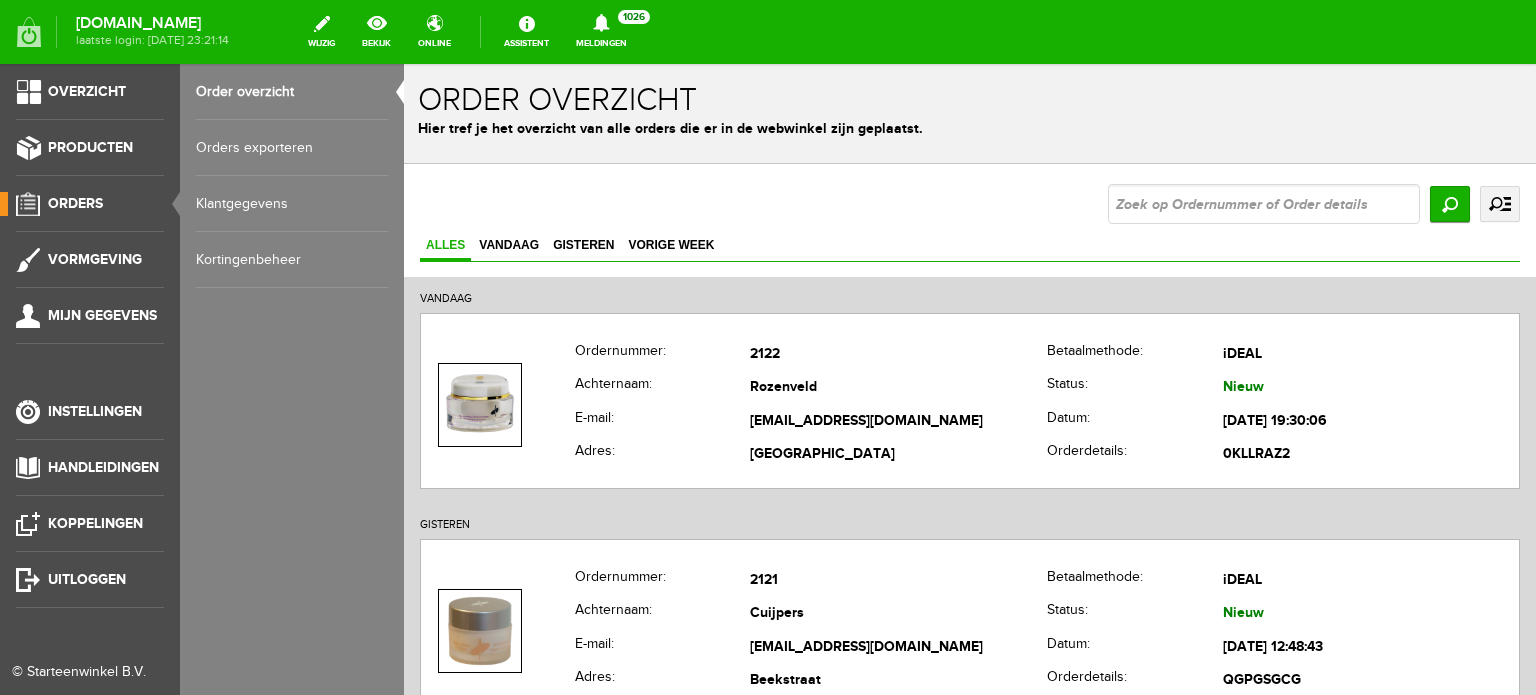 scroll, scrollTop: 0, scrollLeft: 0, axis: both 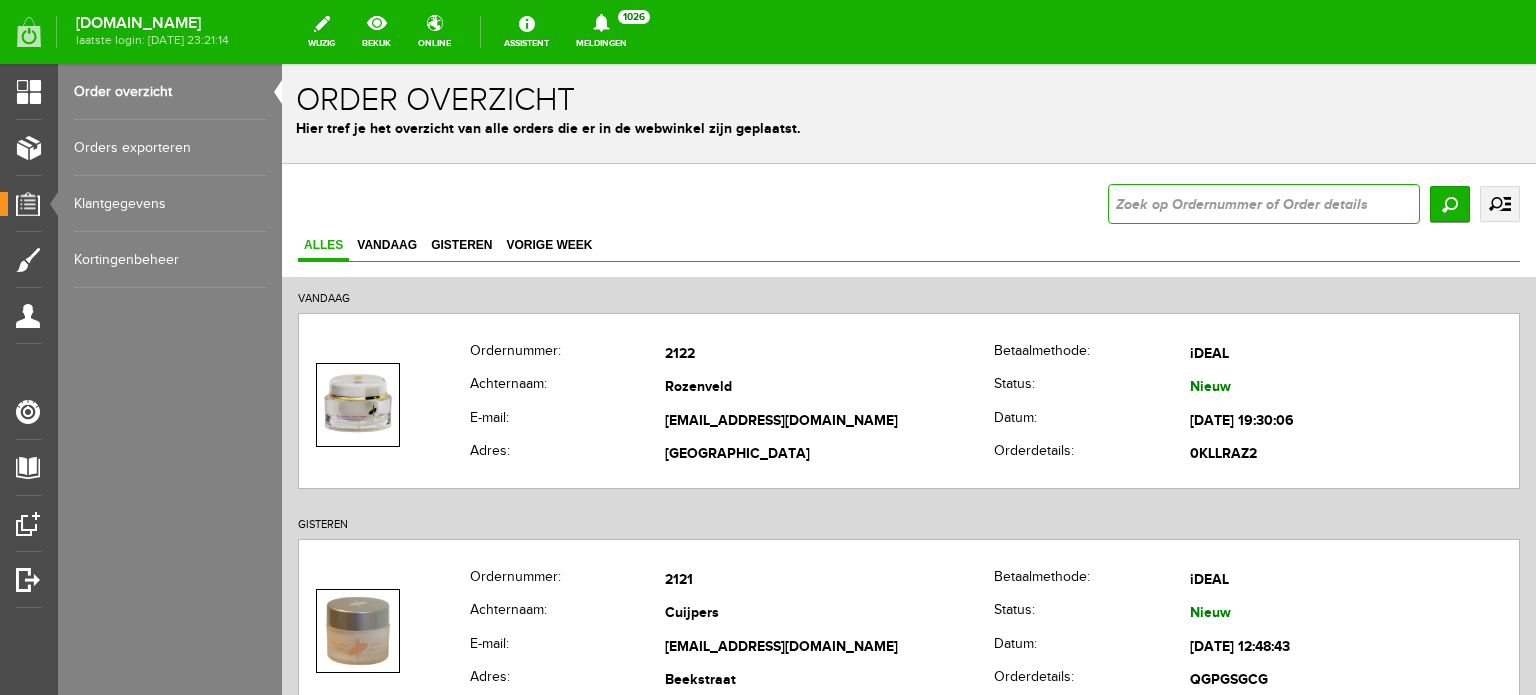 click at bounding box center [1264, 204] 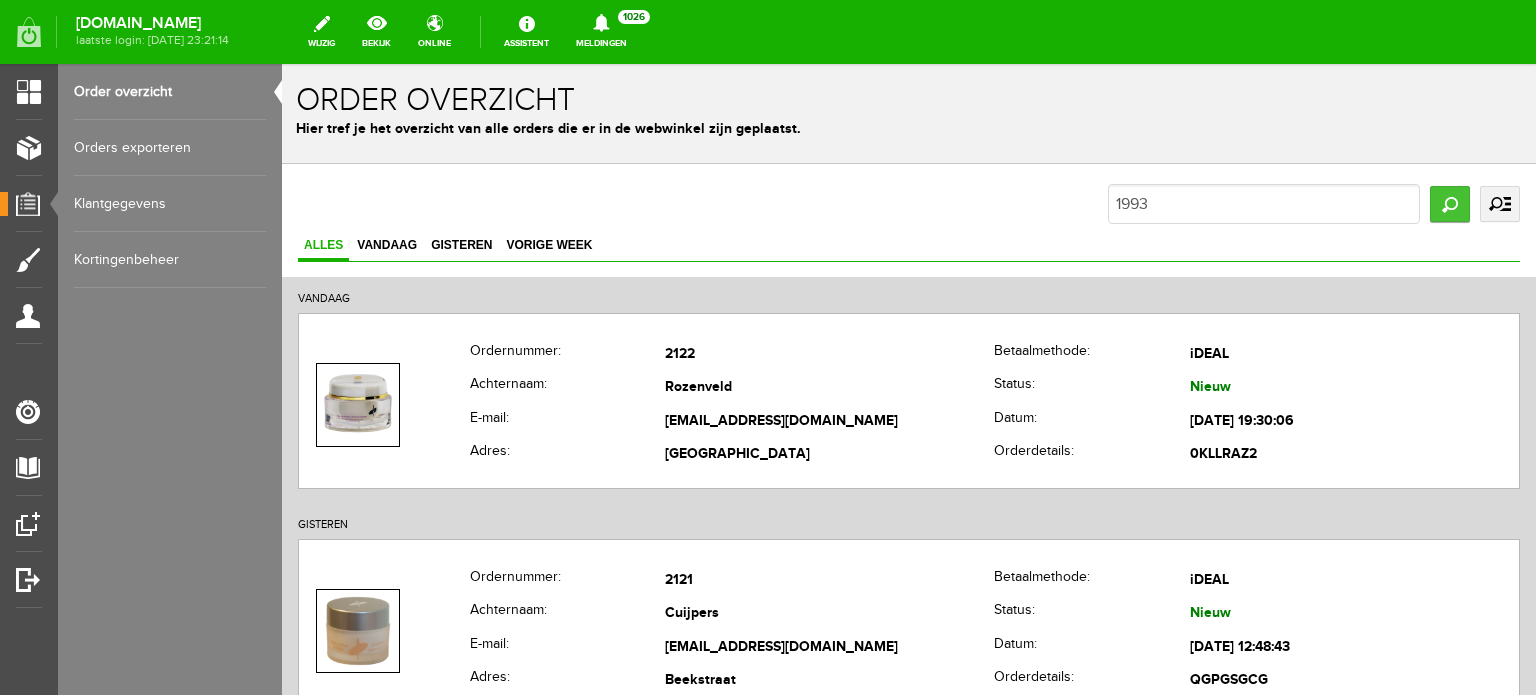 click on "Zoeken" at bounding box center [1450, 204] 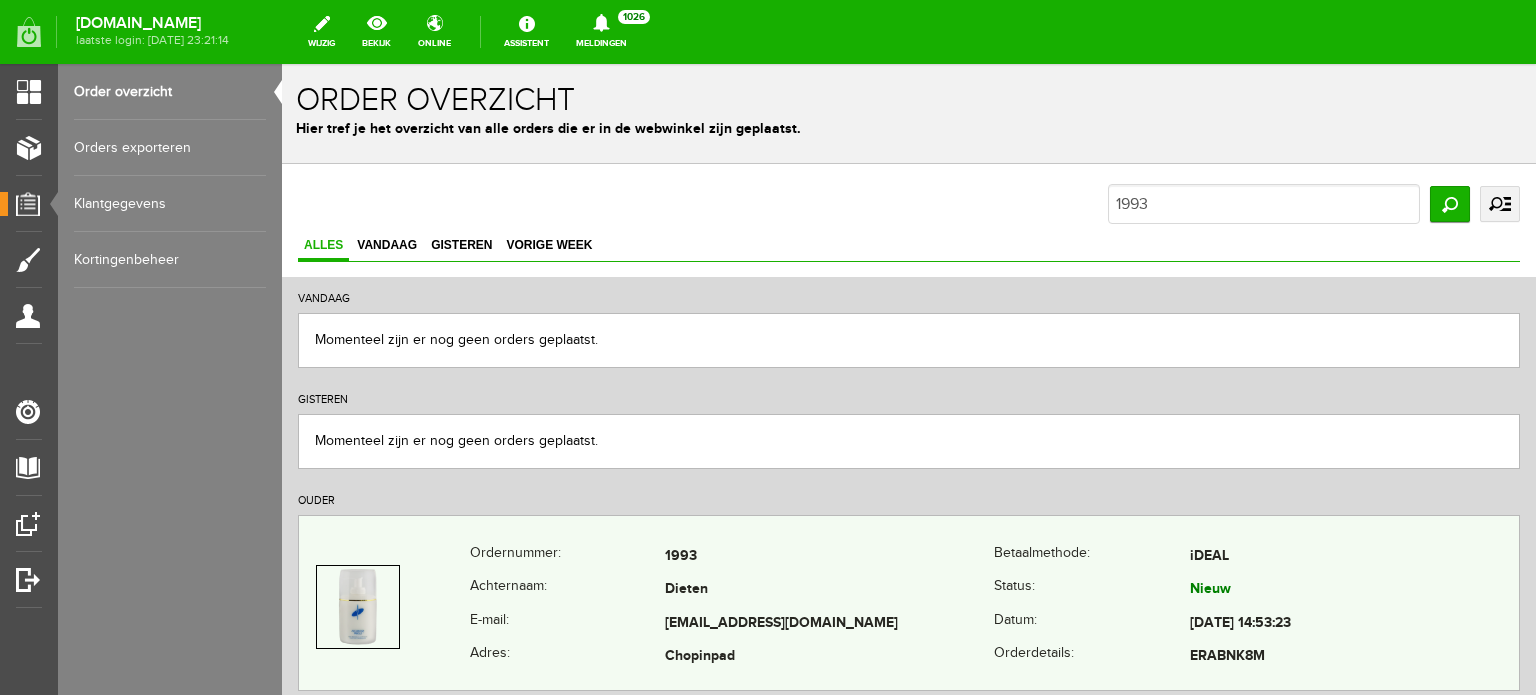 click on "[EMAIL_ADDRESS][DOMAIN_NAME]" at bounding box center [829, 624] 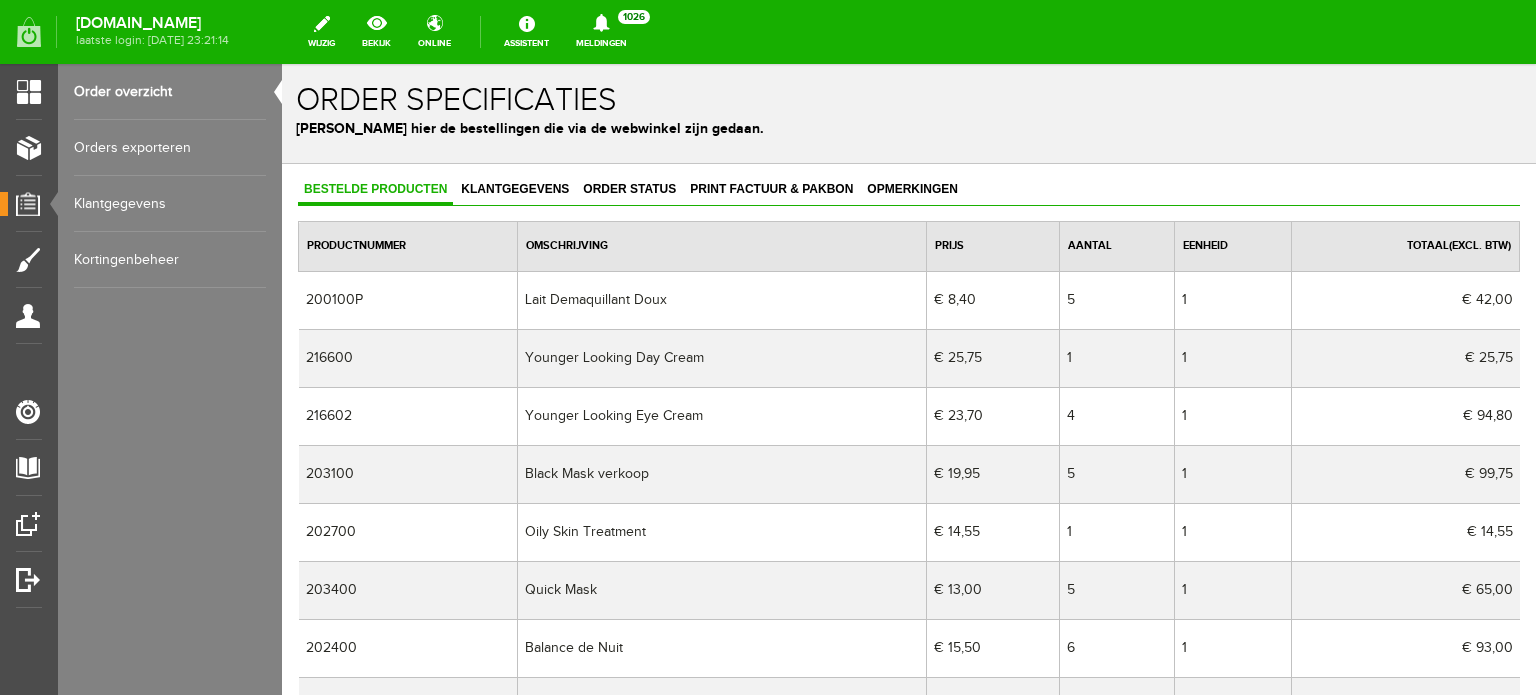scroll, scrollTop: 0, scrollLeft: 0, axis: both 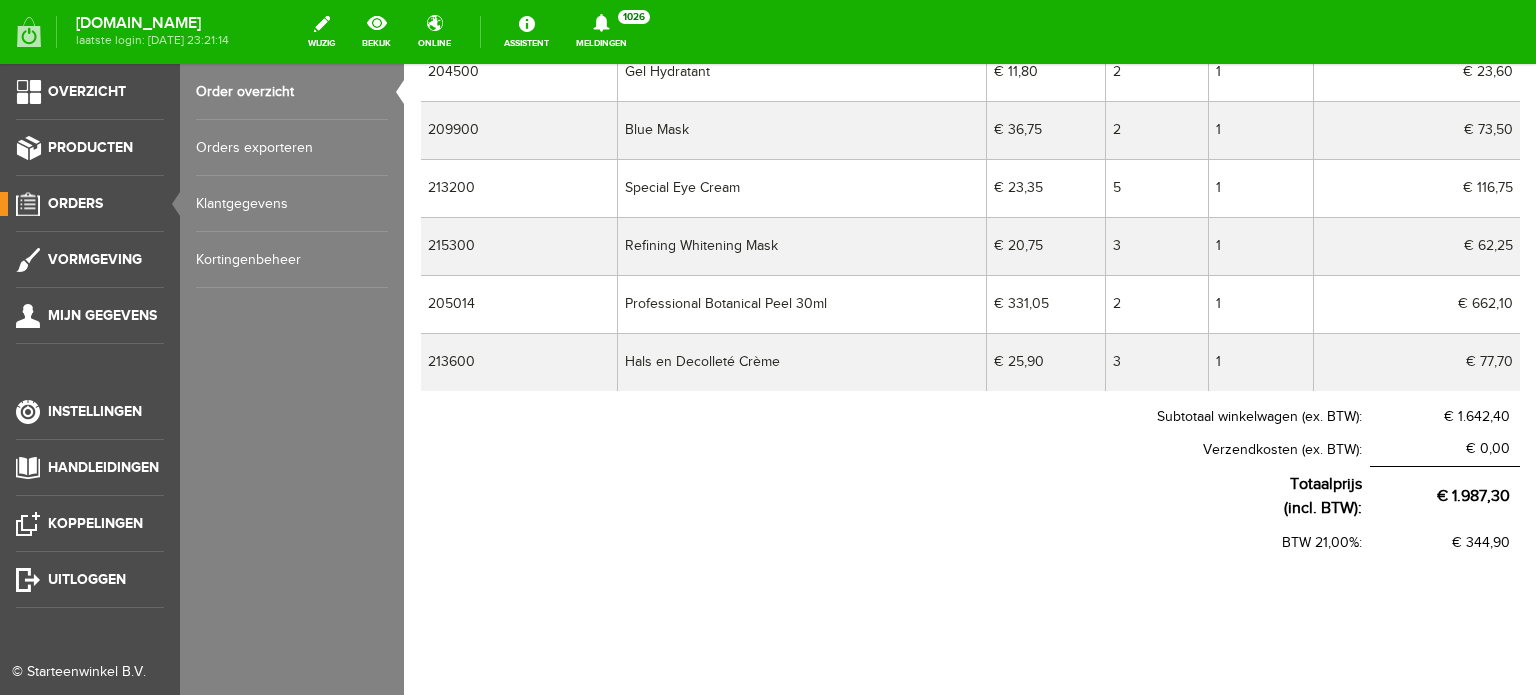 click on "Orders" at bounding box center [75, 203] 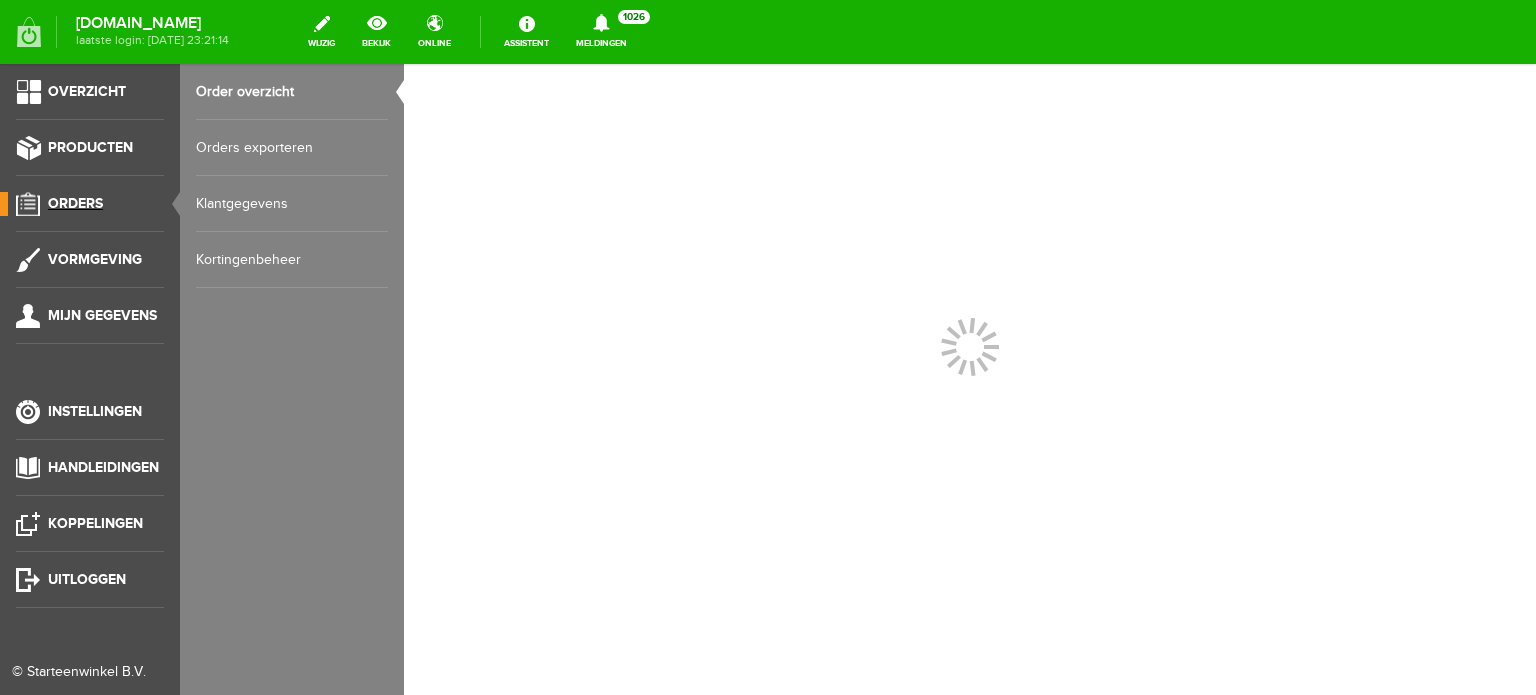 scroll, scrollTop: 0, scrollLeft: 0, axis: both 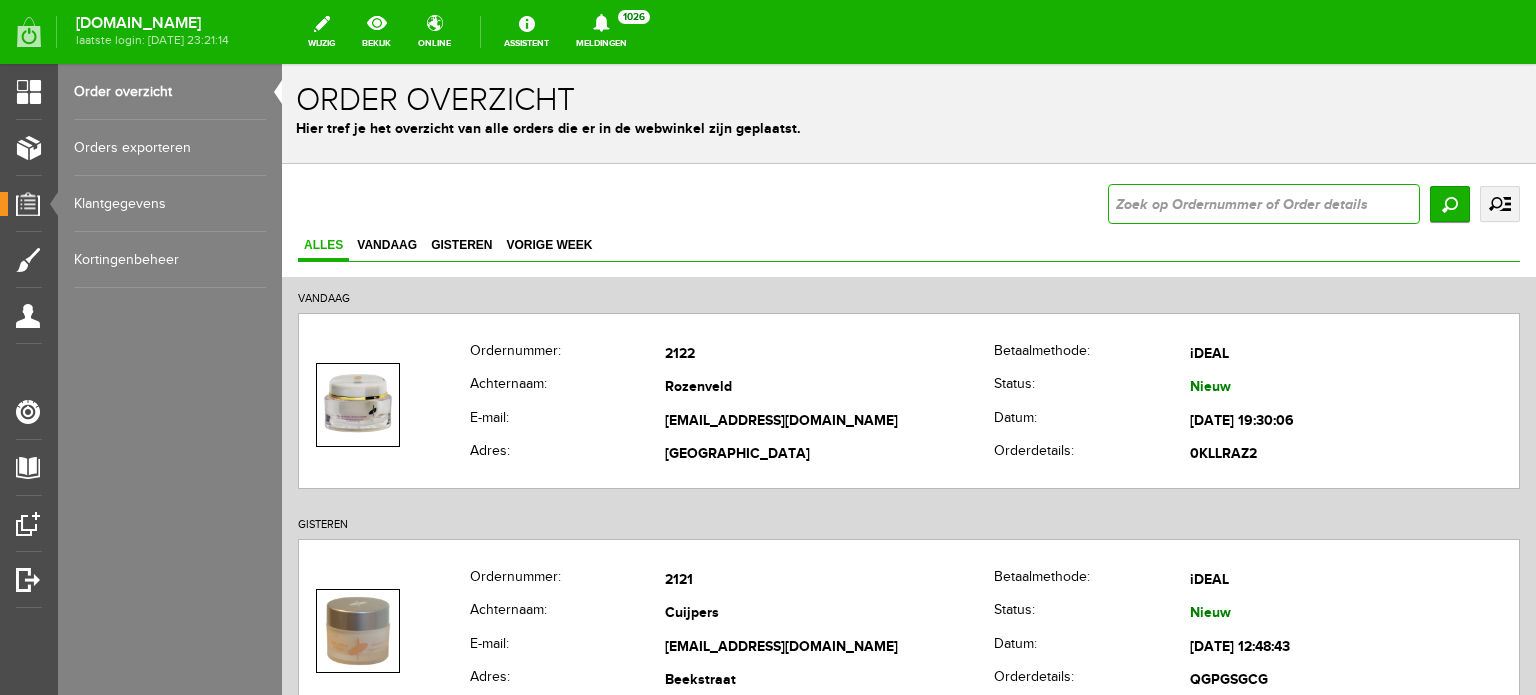click at bounding box center (1264, 204) 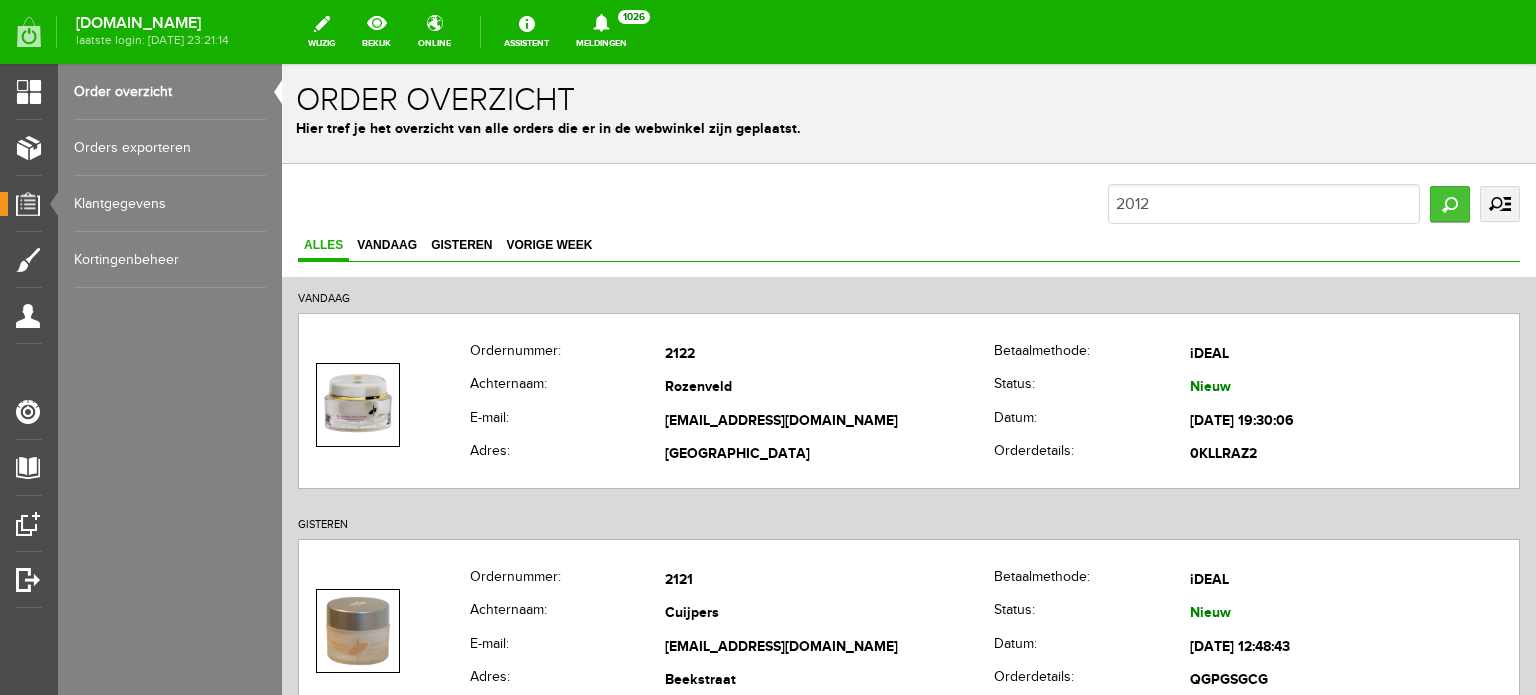 click on "Zoeken" at bounding box center (1450, 204) 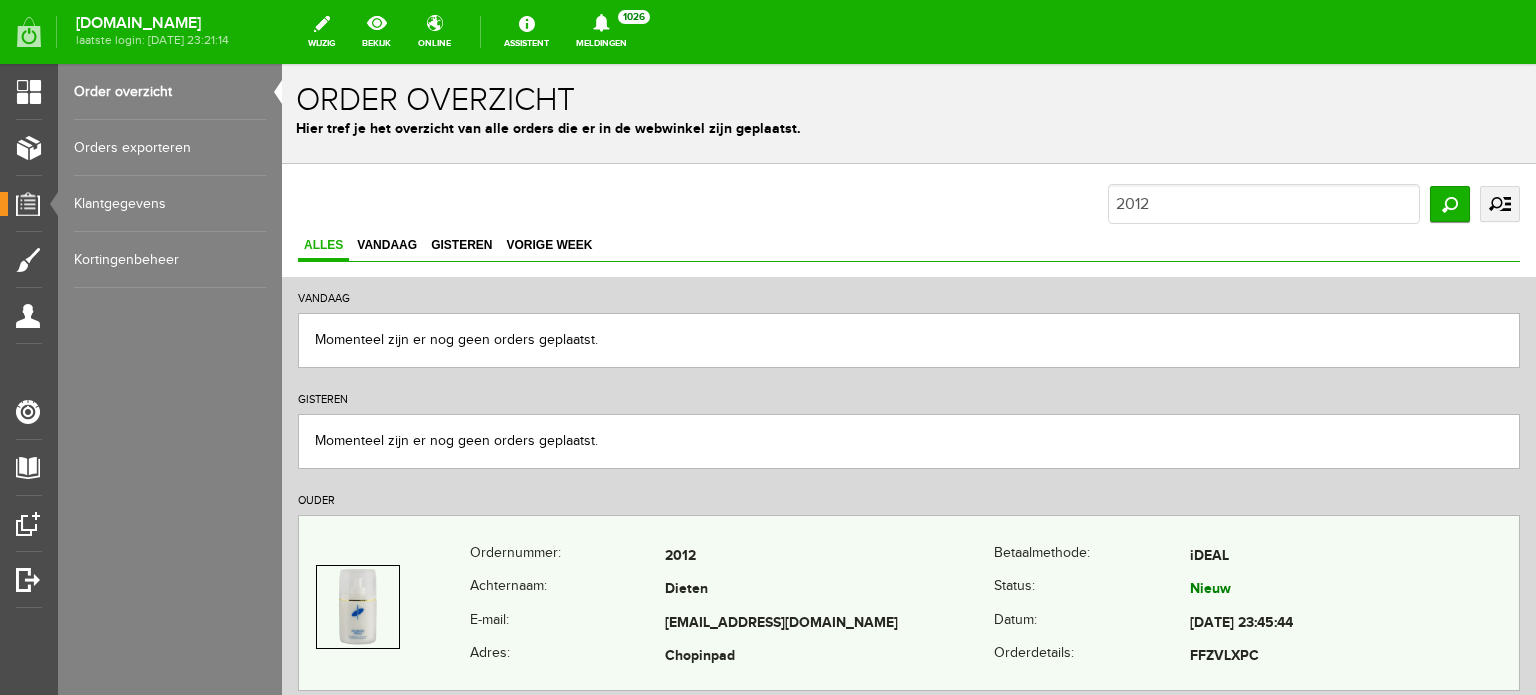 click on "Dieten" at bounding box center [829, 591] 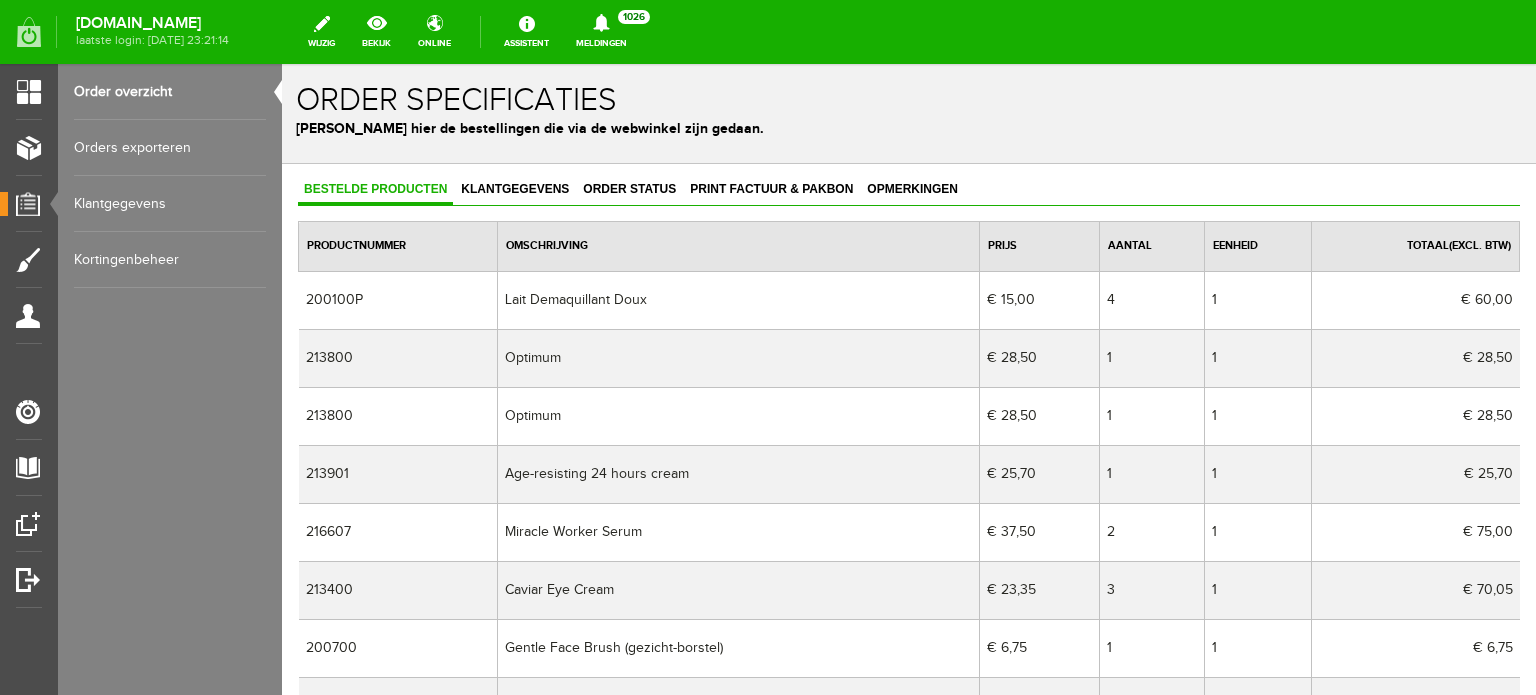 scroll, scrollTop: 0, scrollLeft: 0, axis: both 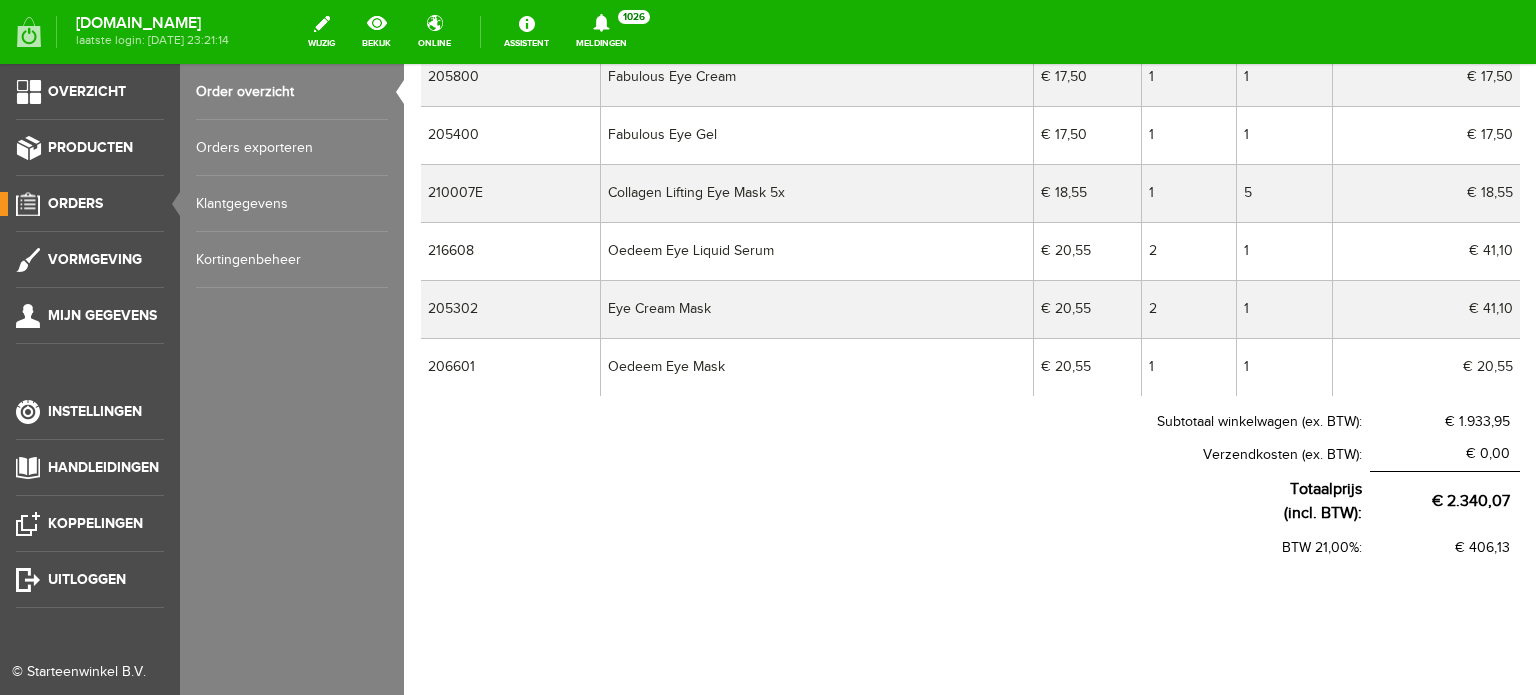 click on "Orders" at bounding box center (75, 203) 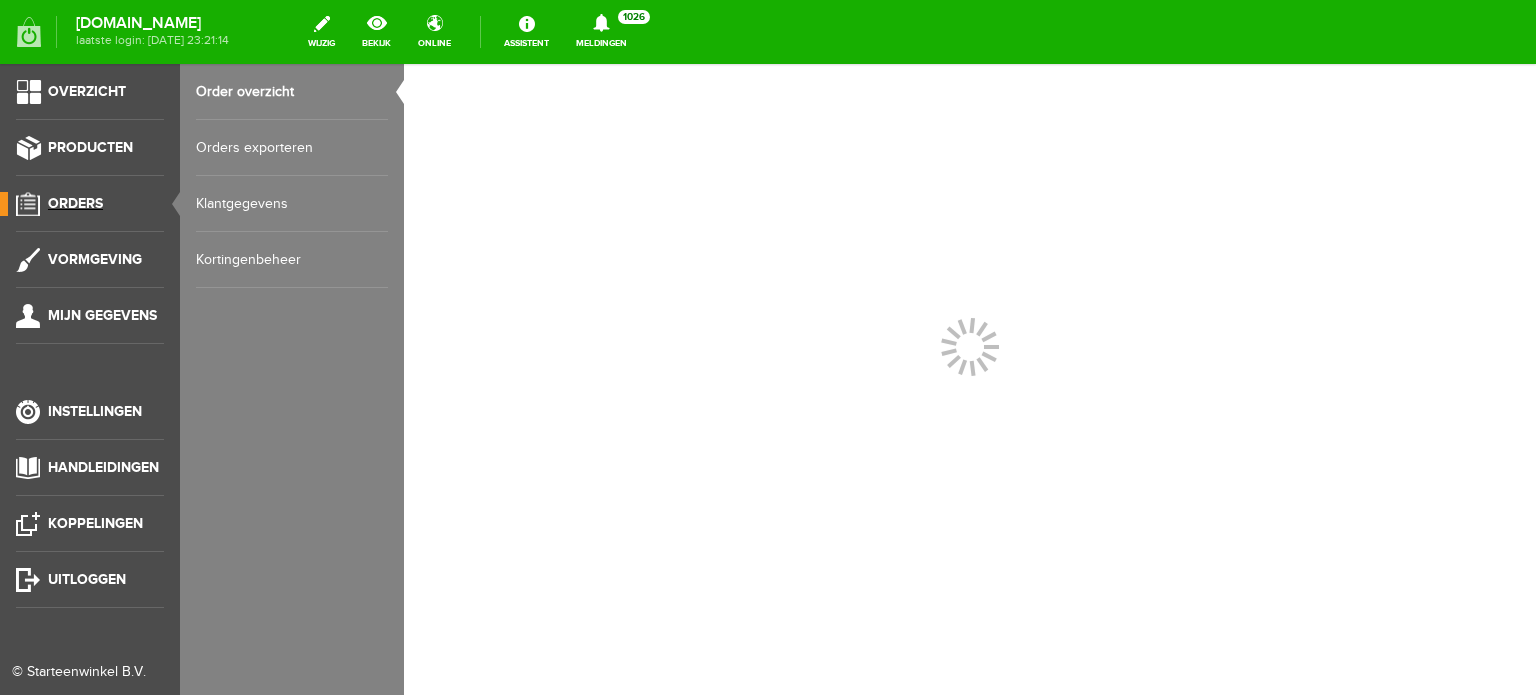 scroll, scrollTop: 0, scrollLeft: 0, axis: both 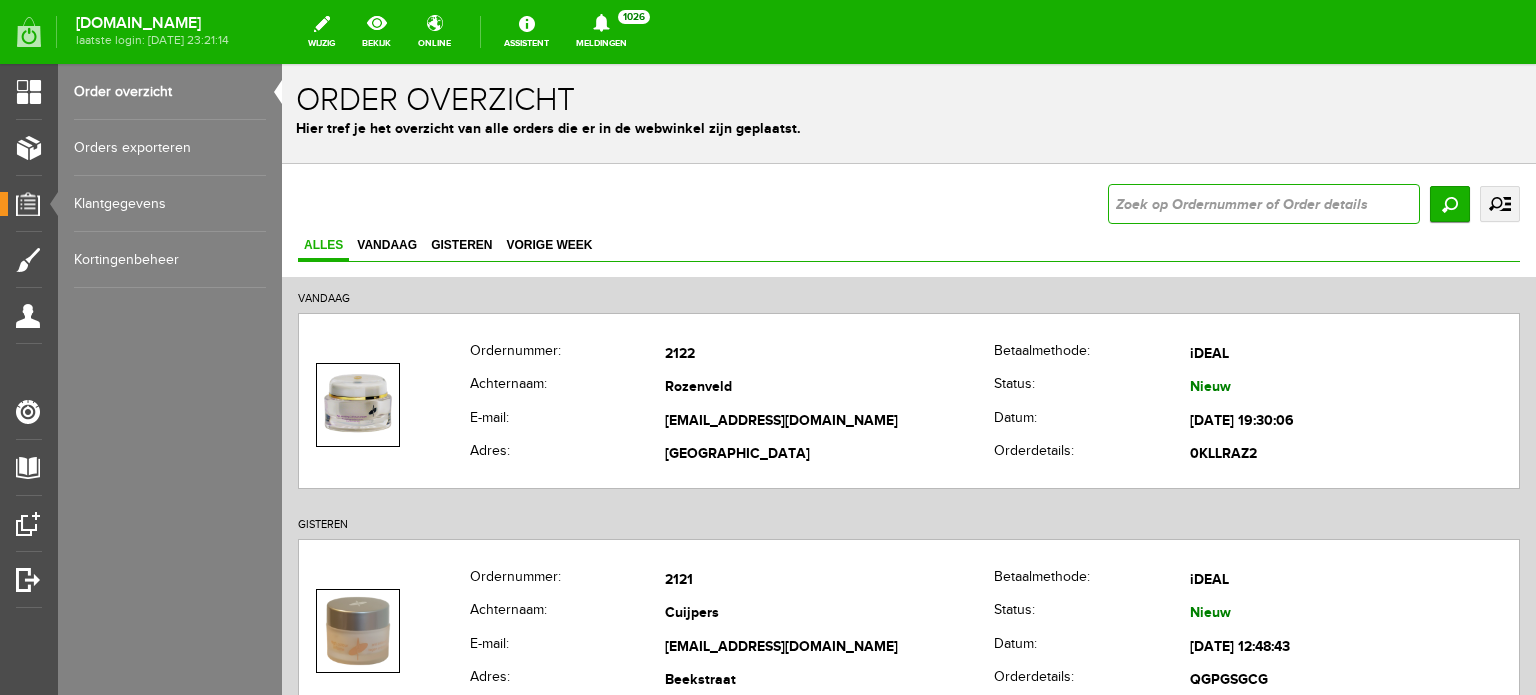 click at bounding box center [1264, 204] 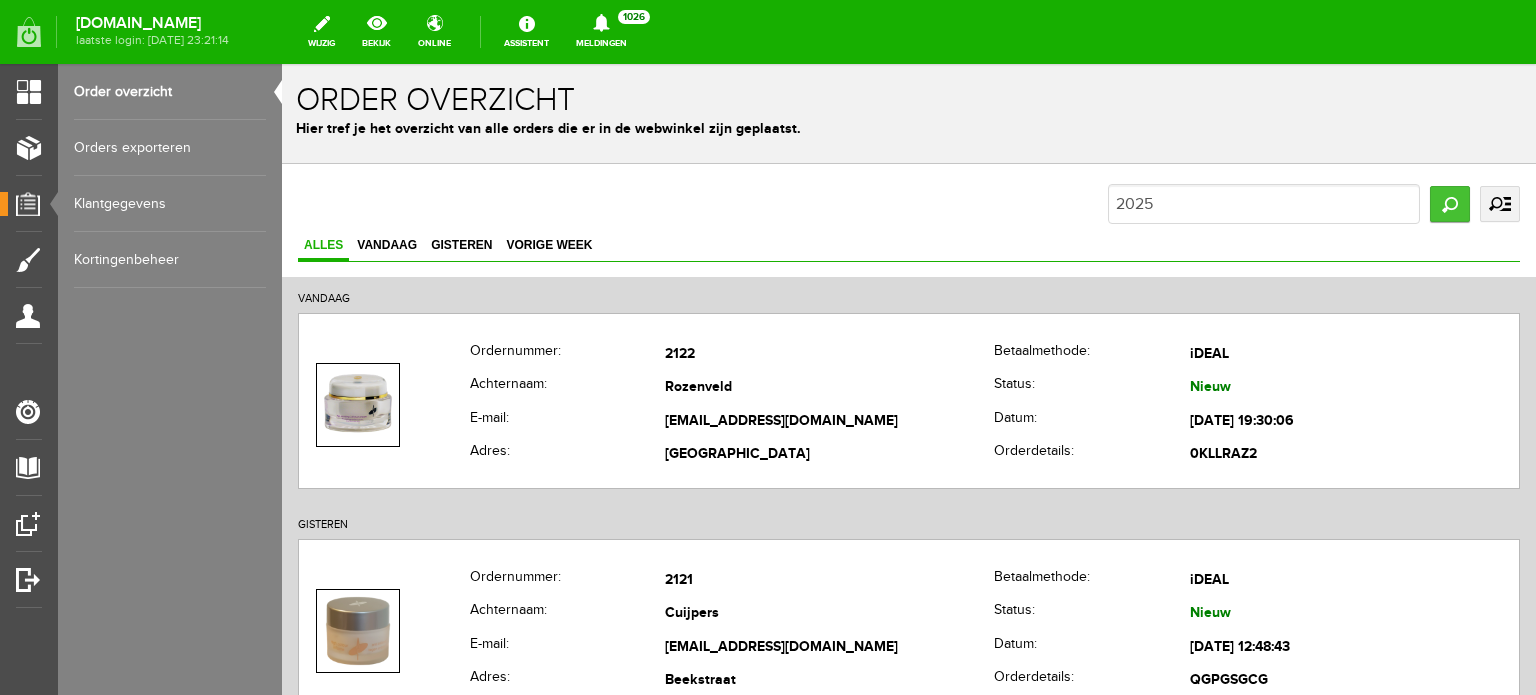 click on "Zoeken" at bounding box center [1450, 204] 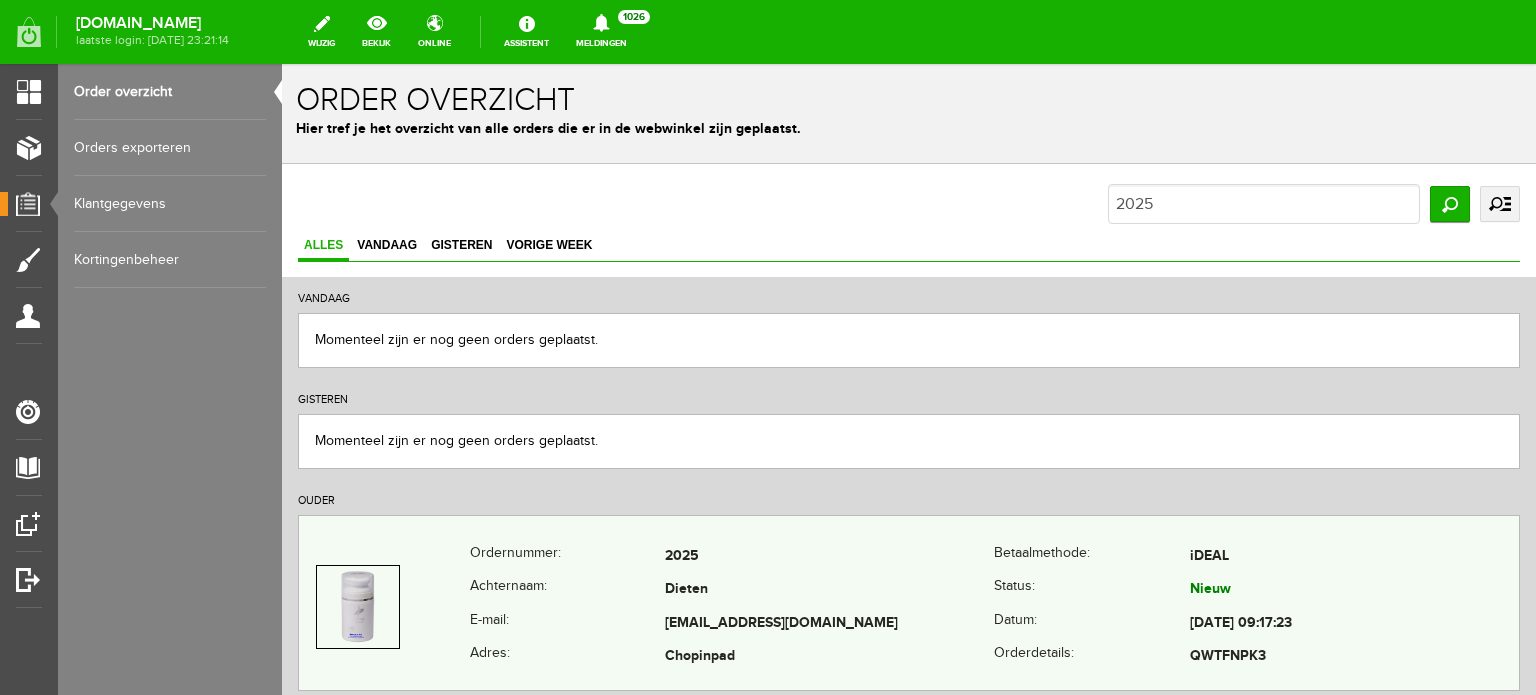click on "[EMAIL_ADDRESS][DOMAIN_NAME]" at bounding box center [829, 624] 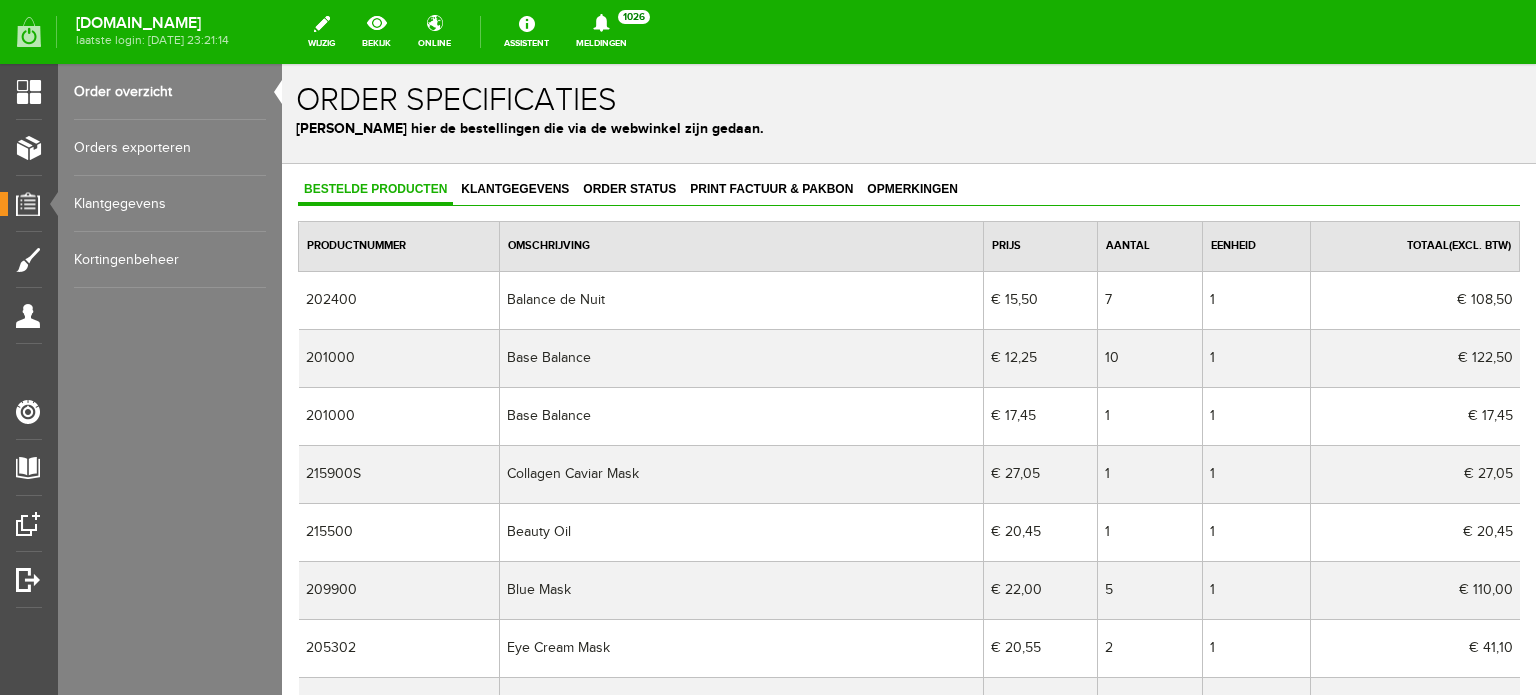 scroll, scrollTop: 0, scrollLeft: 0, axis: both 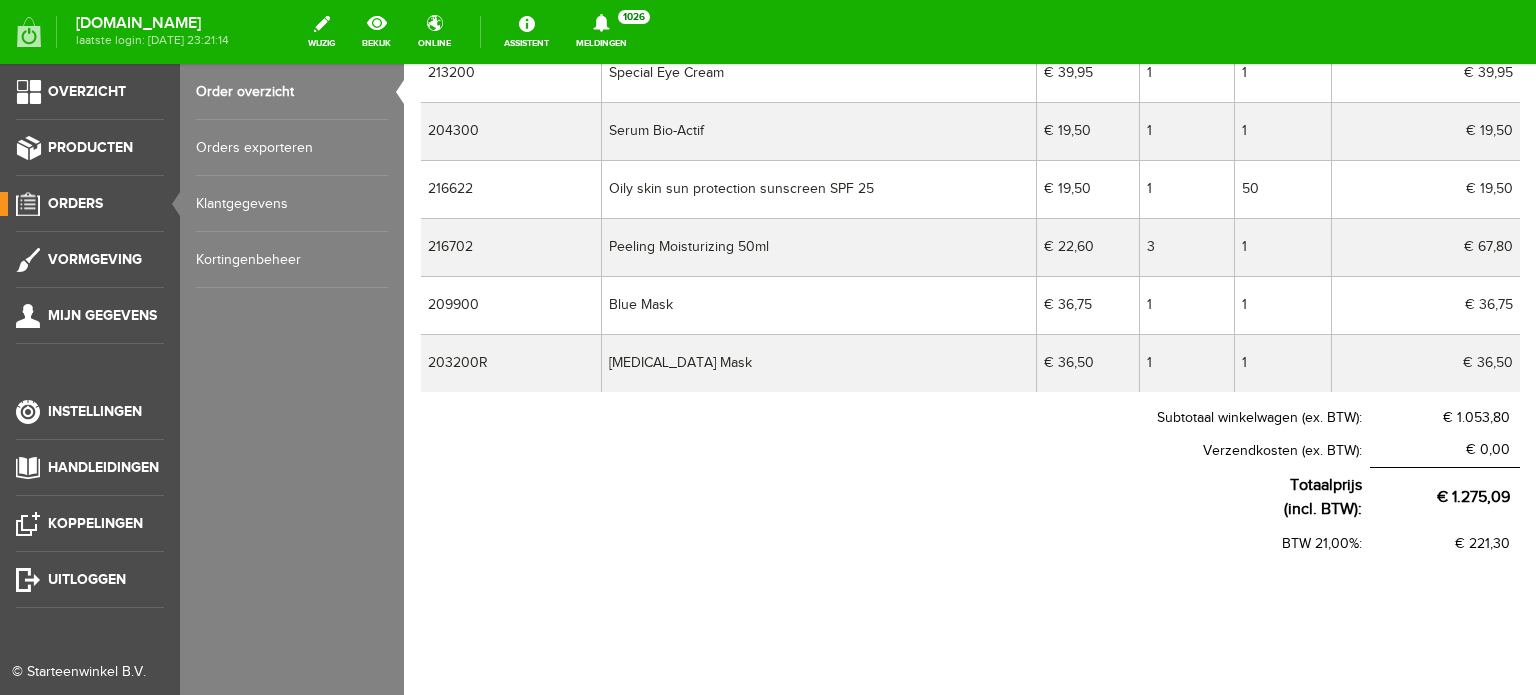 click on "Orders" at bounding box center [75, 203] 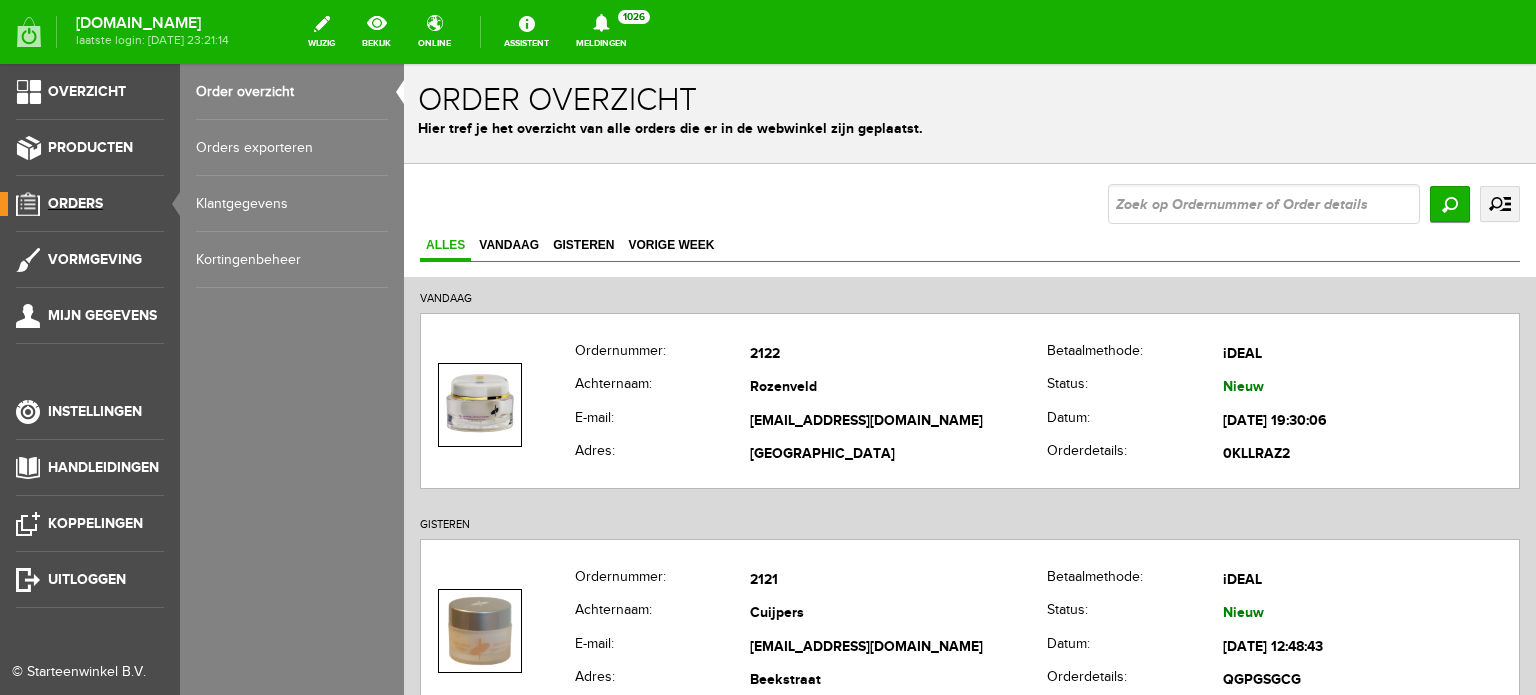 scroll, scrollTop: 0, scrollLeft: 0, axis: both 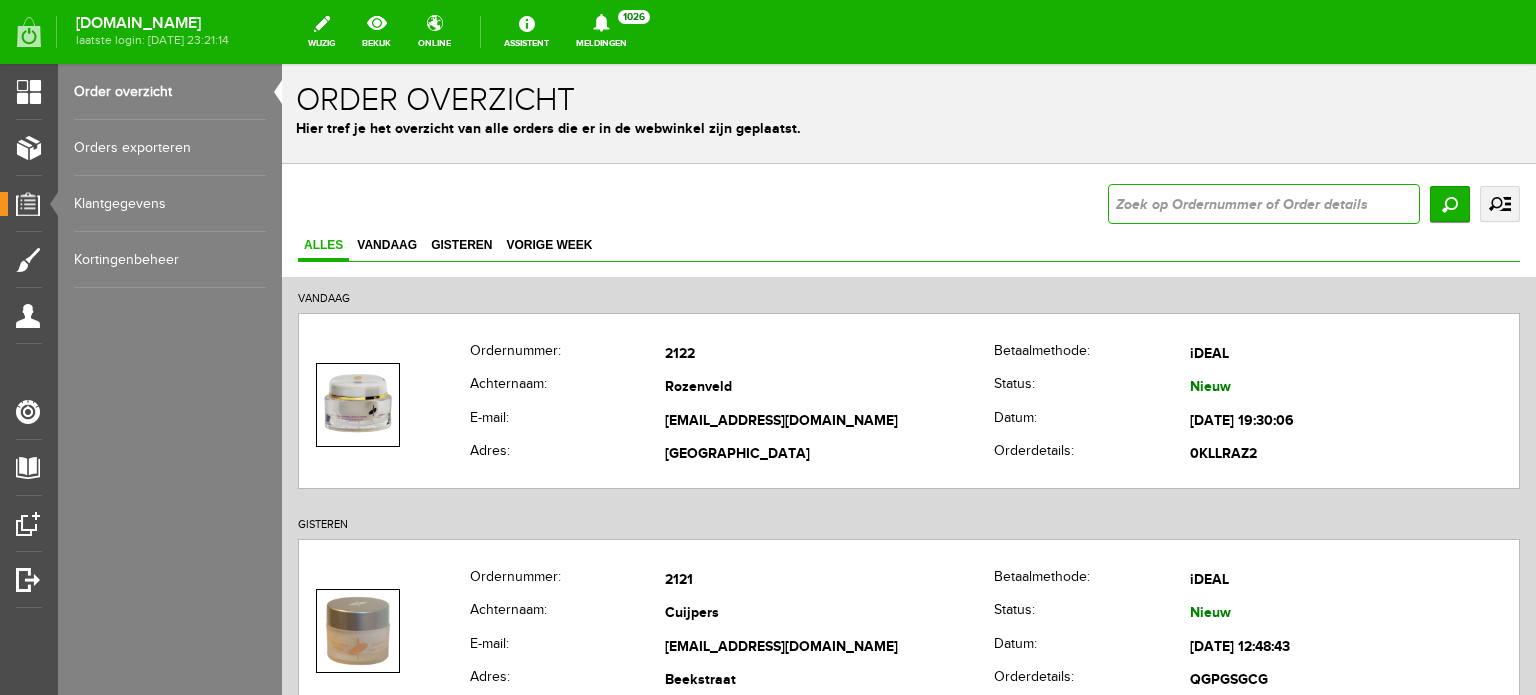 click at bounding box center (1264, 204) 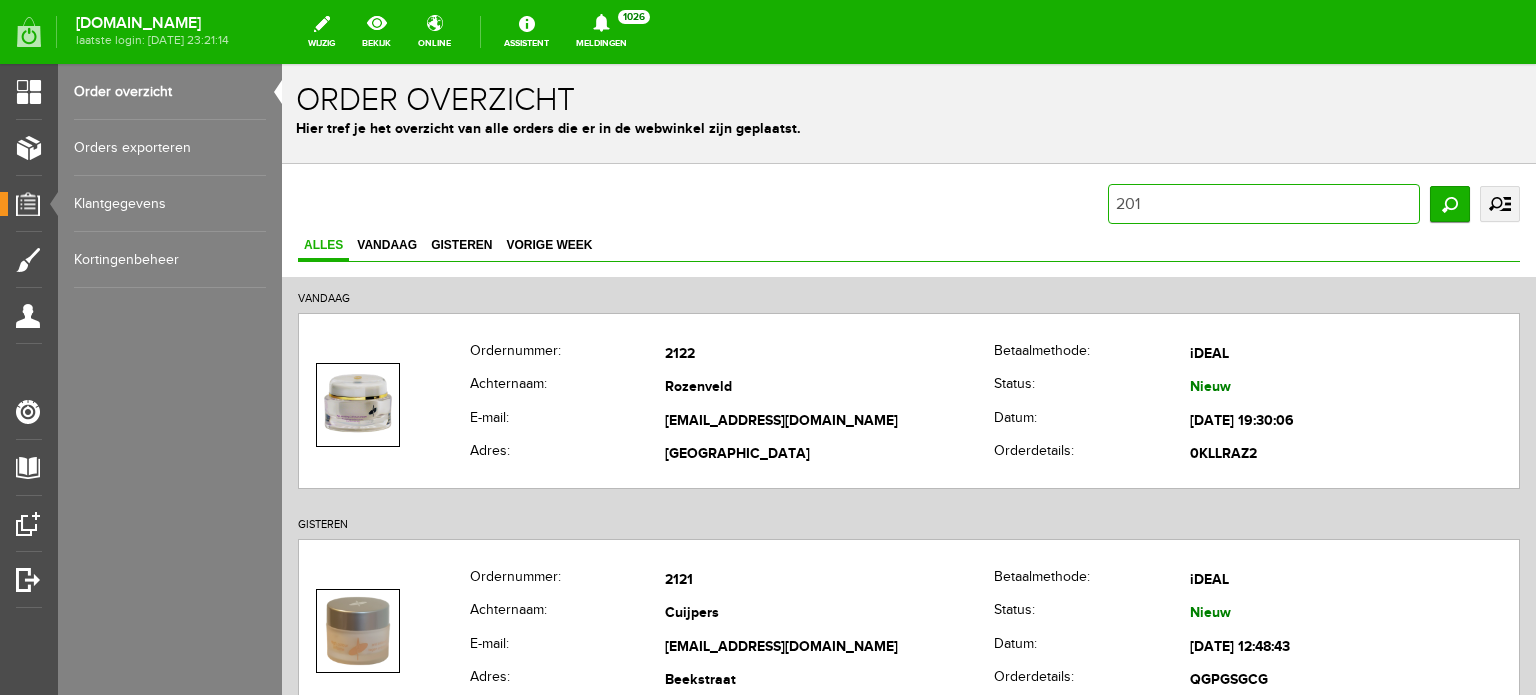 type on "2012" 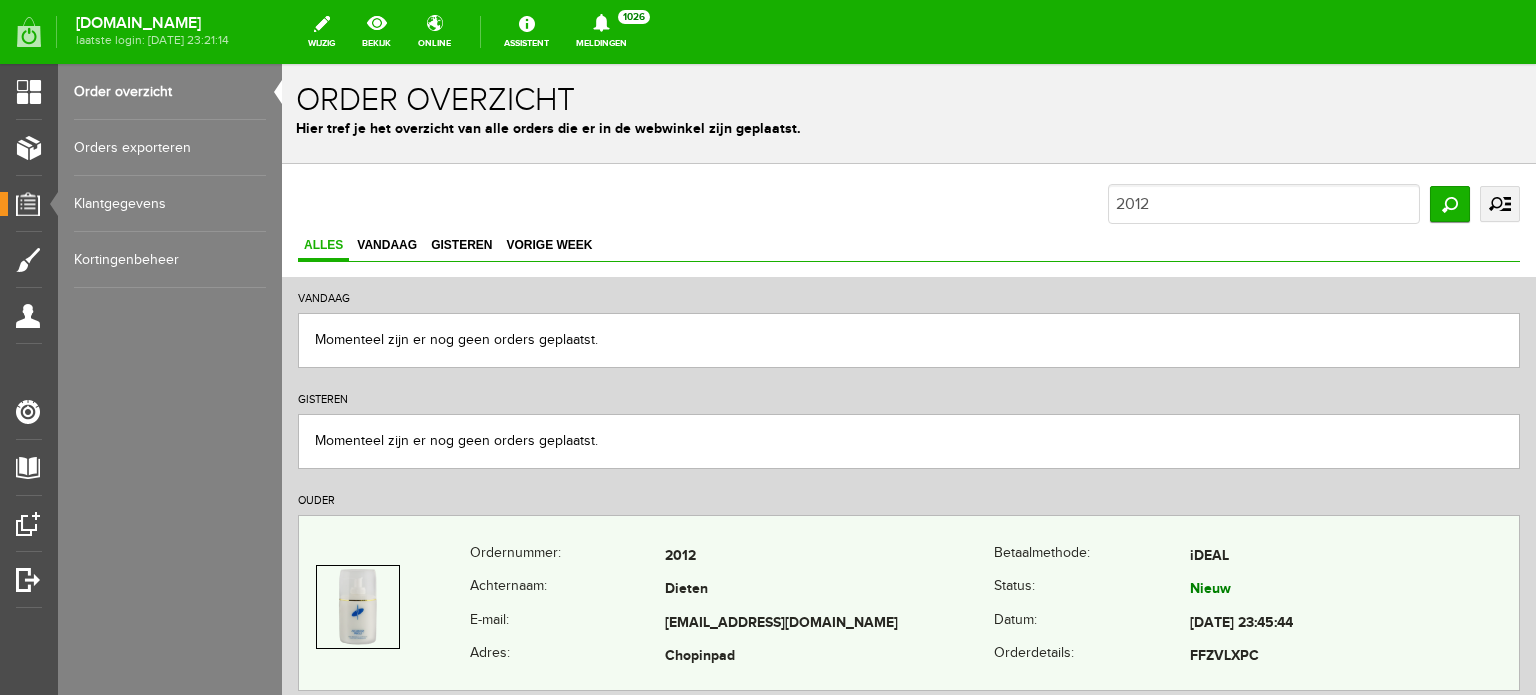click on "Dieten" at bounding box center [829, 591] 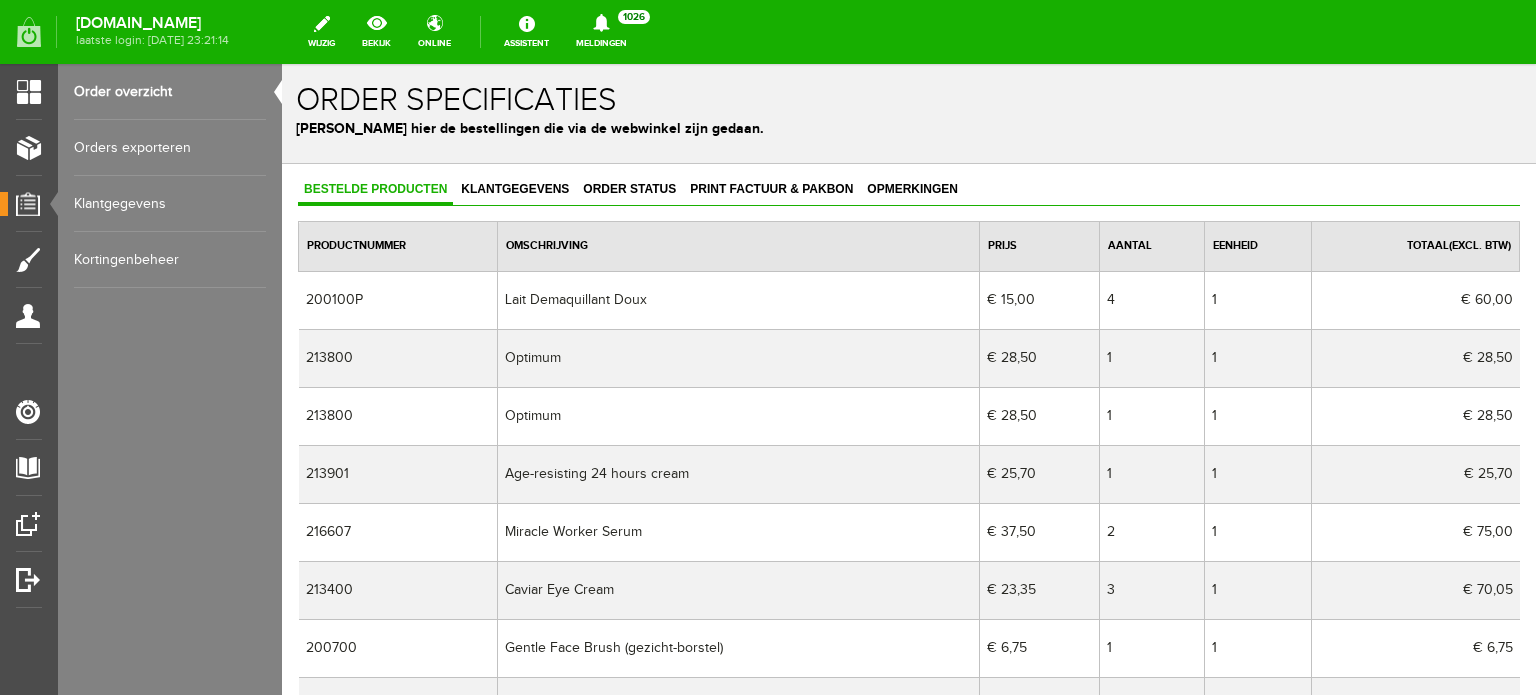scroll, scrollTop: 0, scrollLeft: 0, axis: both 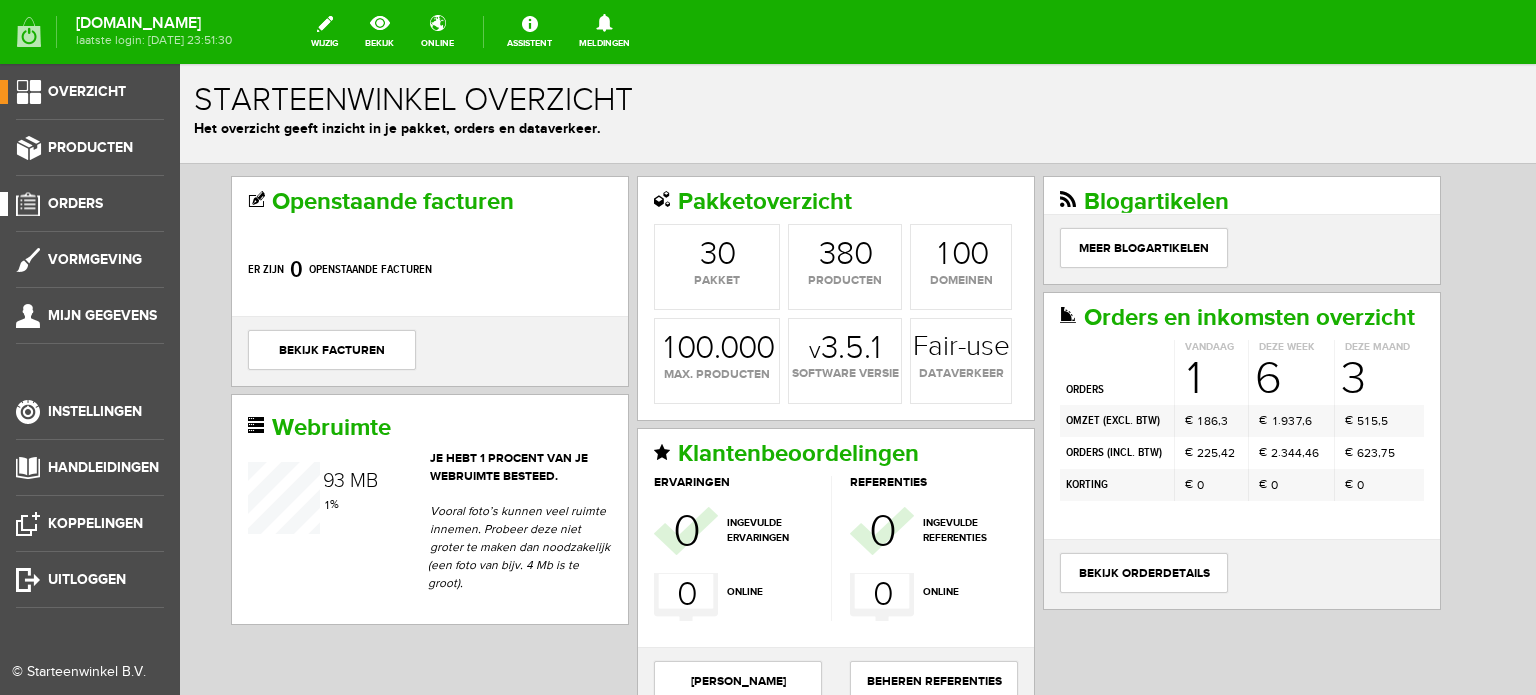 click on "Orders" at bounding box center [75, 203] 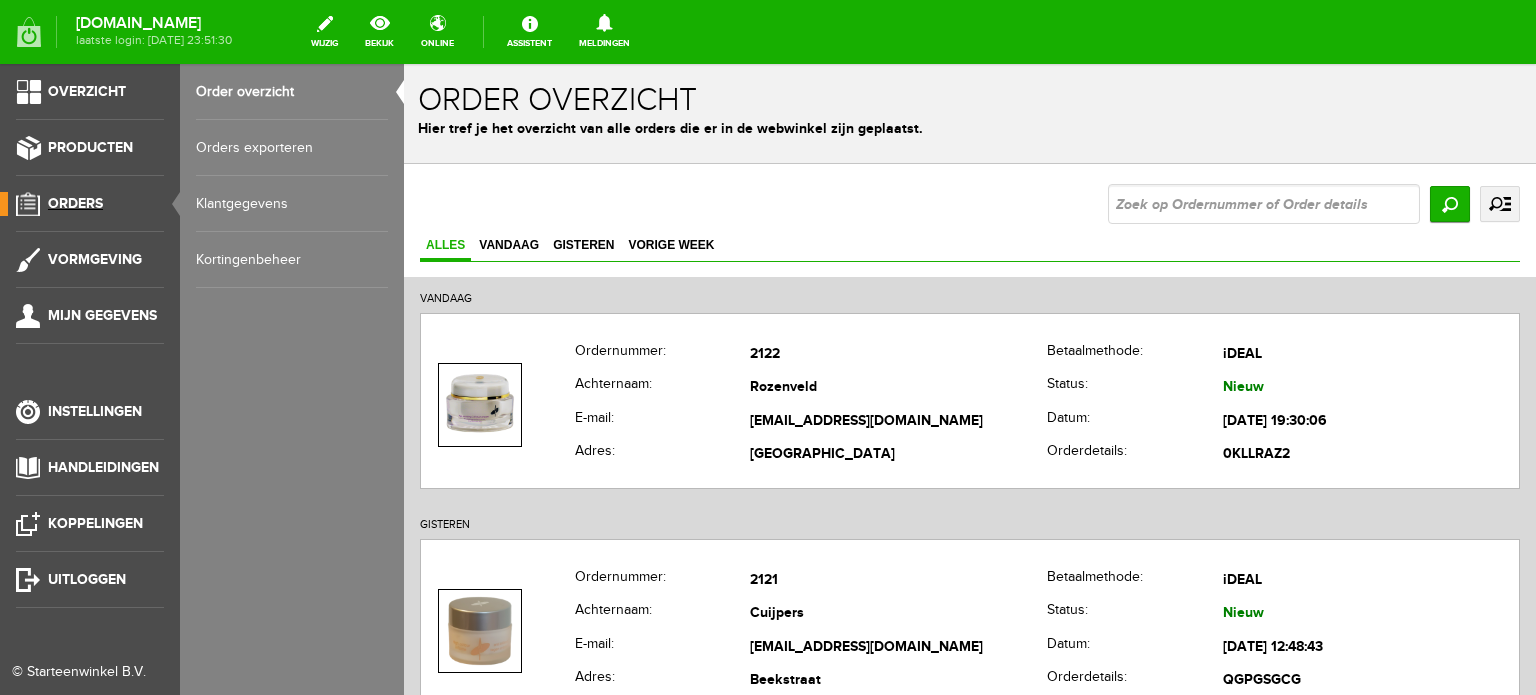 scroll, scrollTop: 0, scrollLeft: 0, axis: both 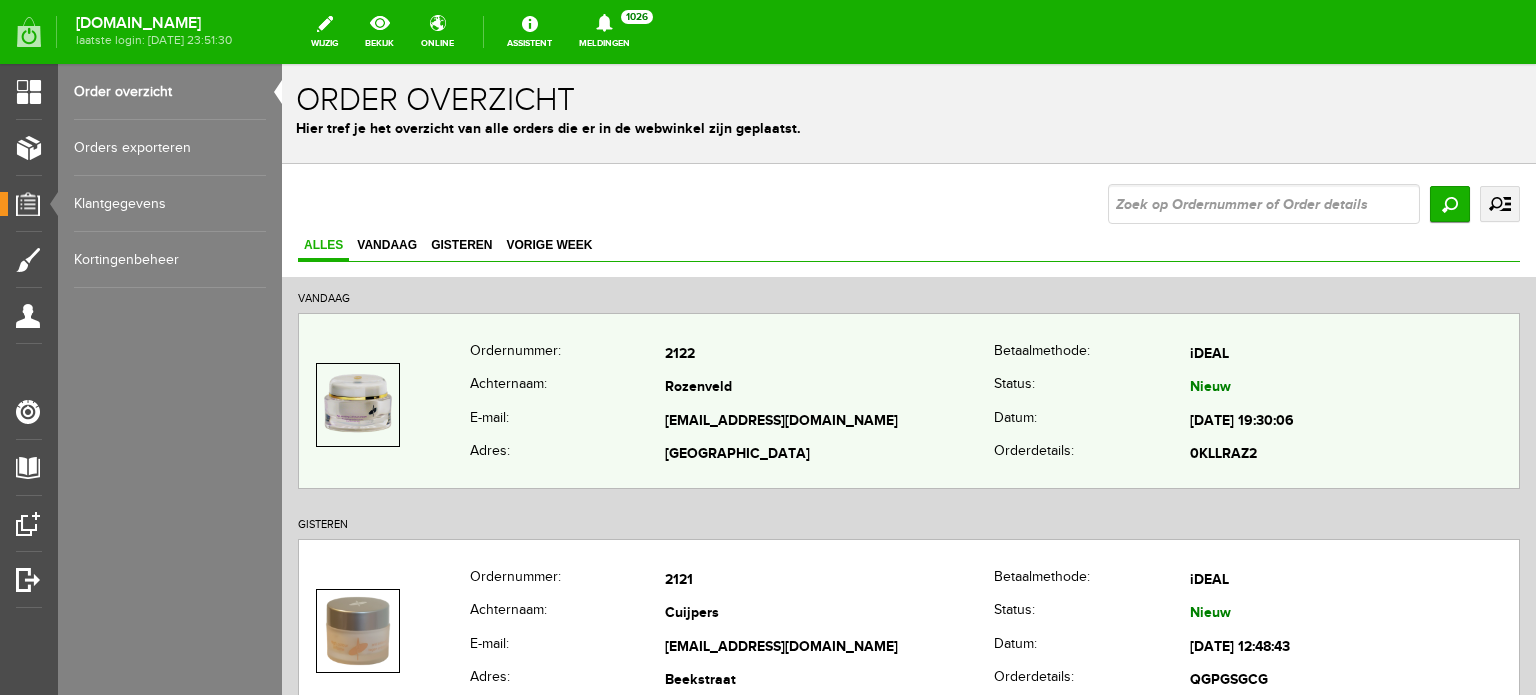 click on "Rozenveld" at bounding box center [829, 389] 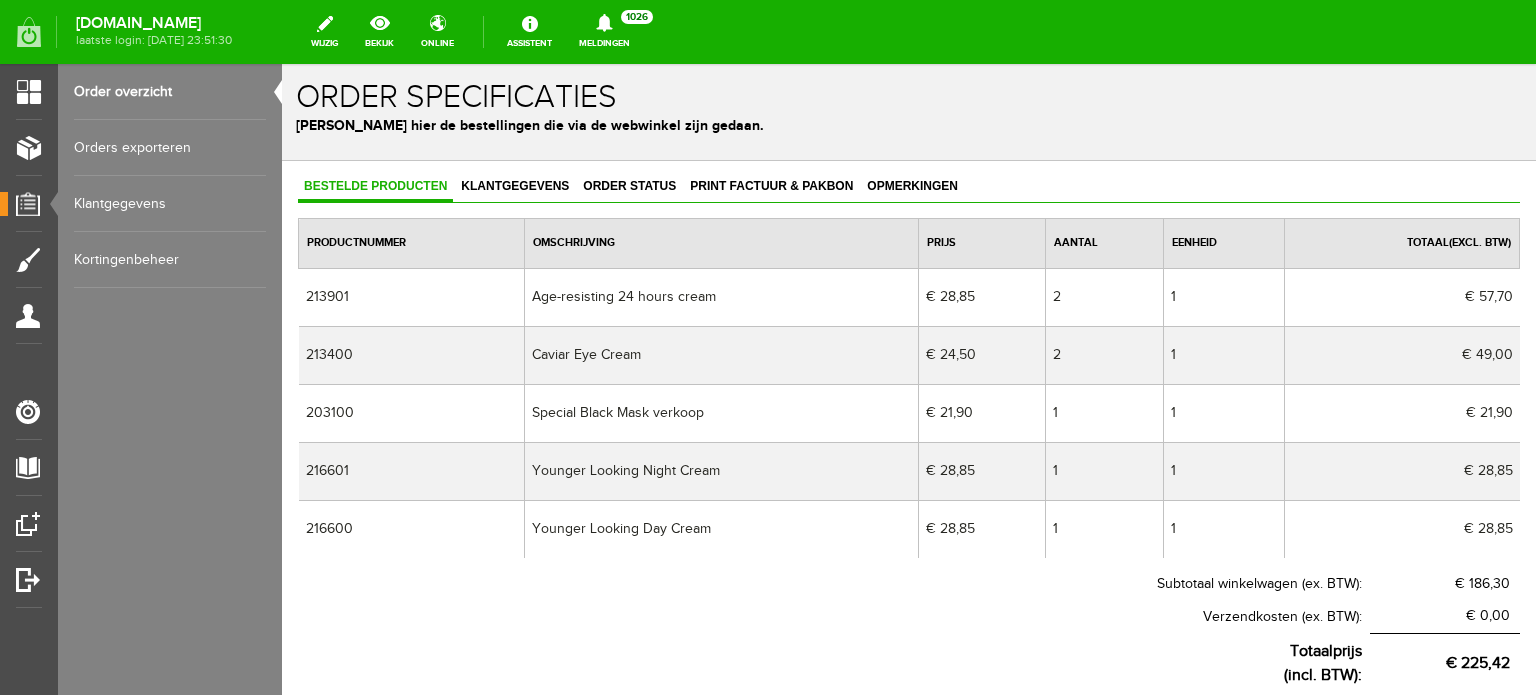 scroll, scrollTop: 11, scrollLeft: 0, axis: vertical 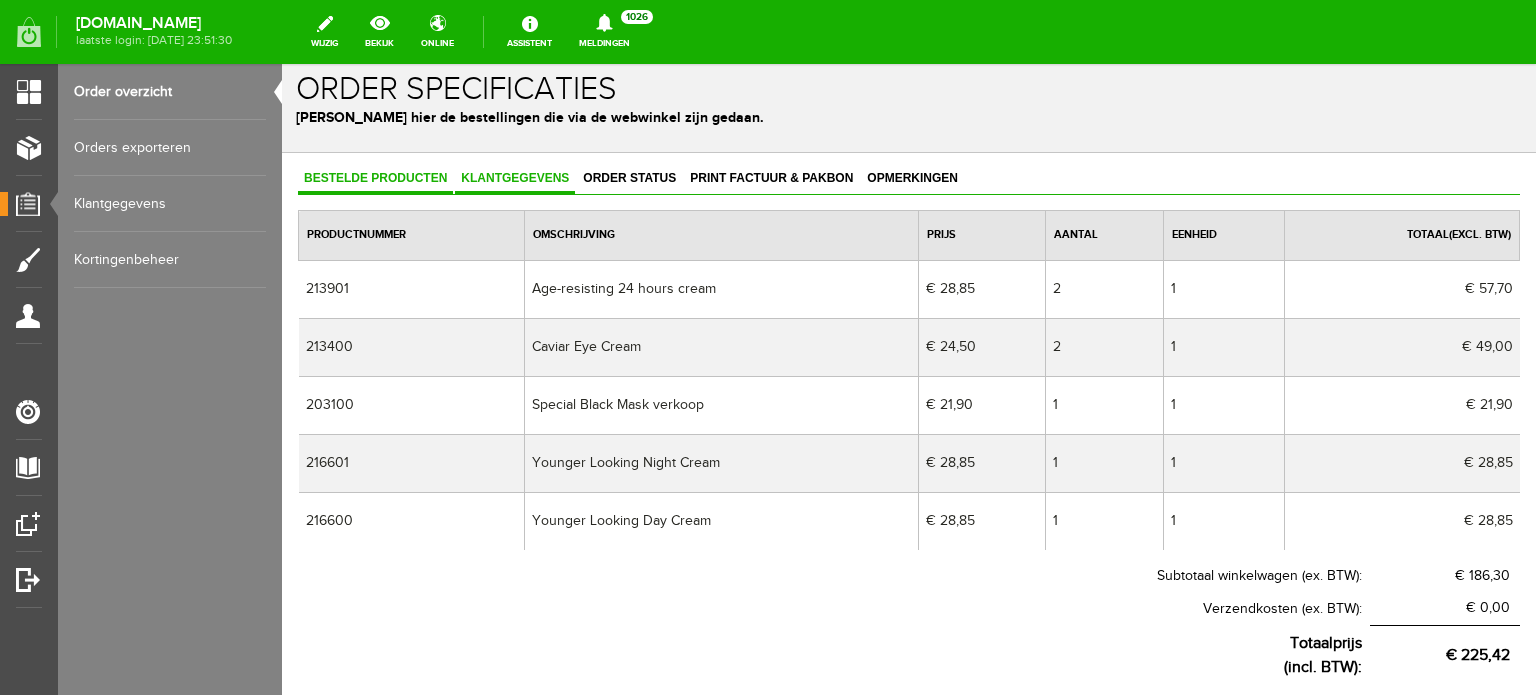 click on "Klantgegevens" 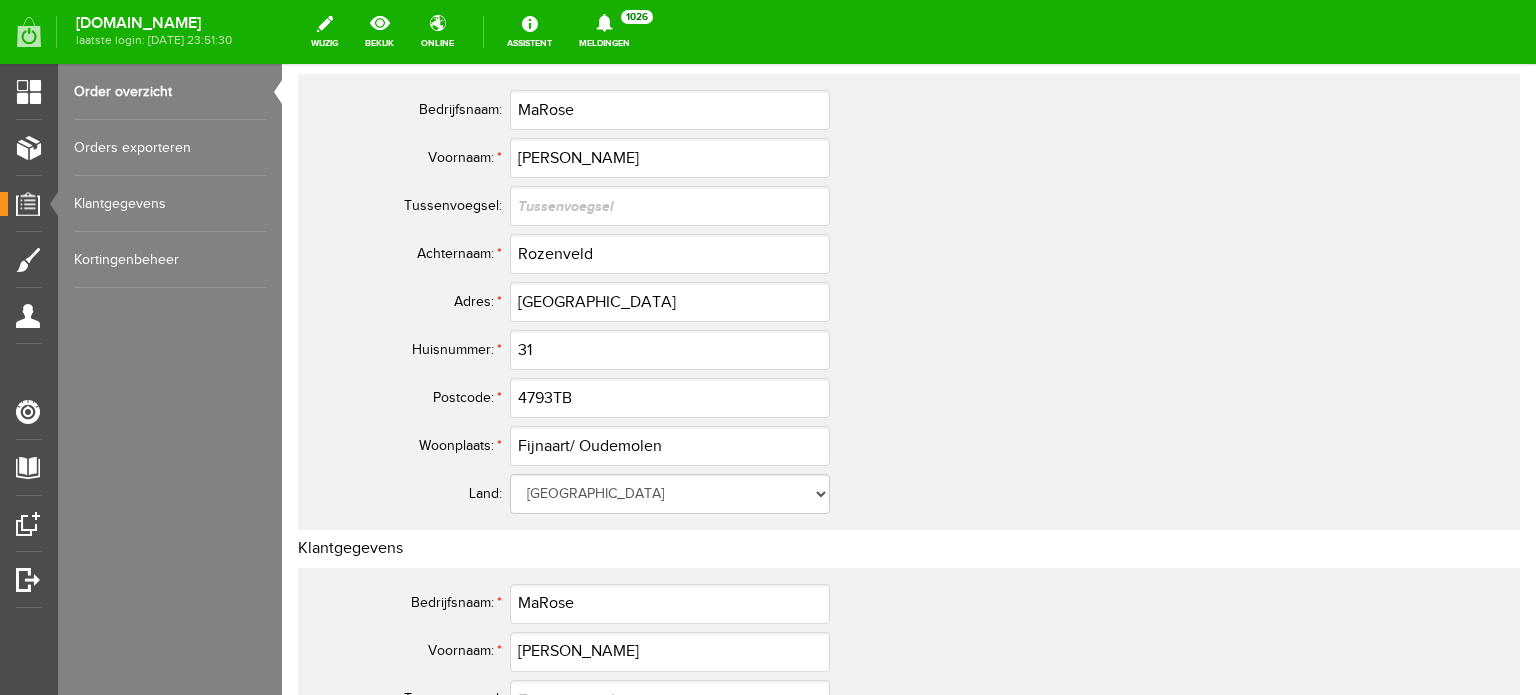 scroll, scrollTop: 424, scrollLeft: 0, axis: vertical 